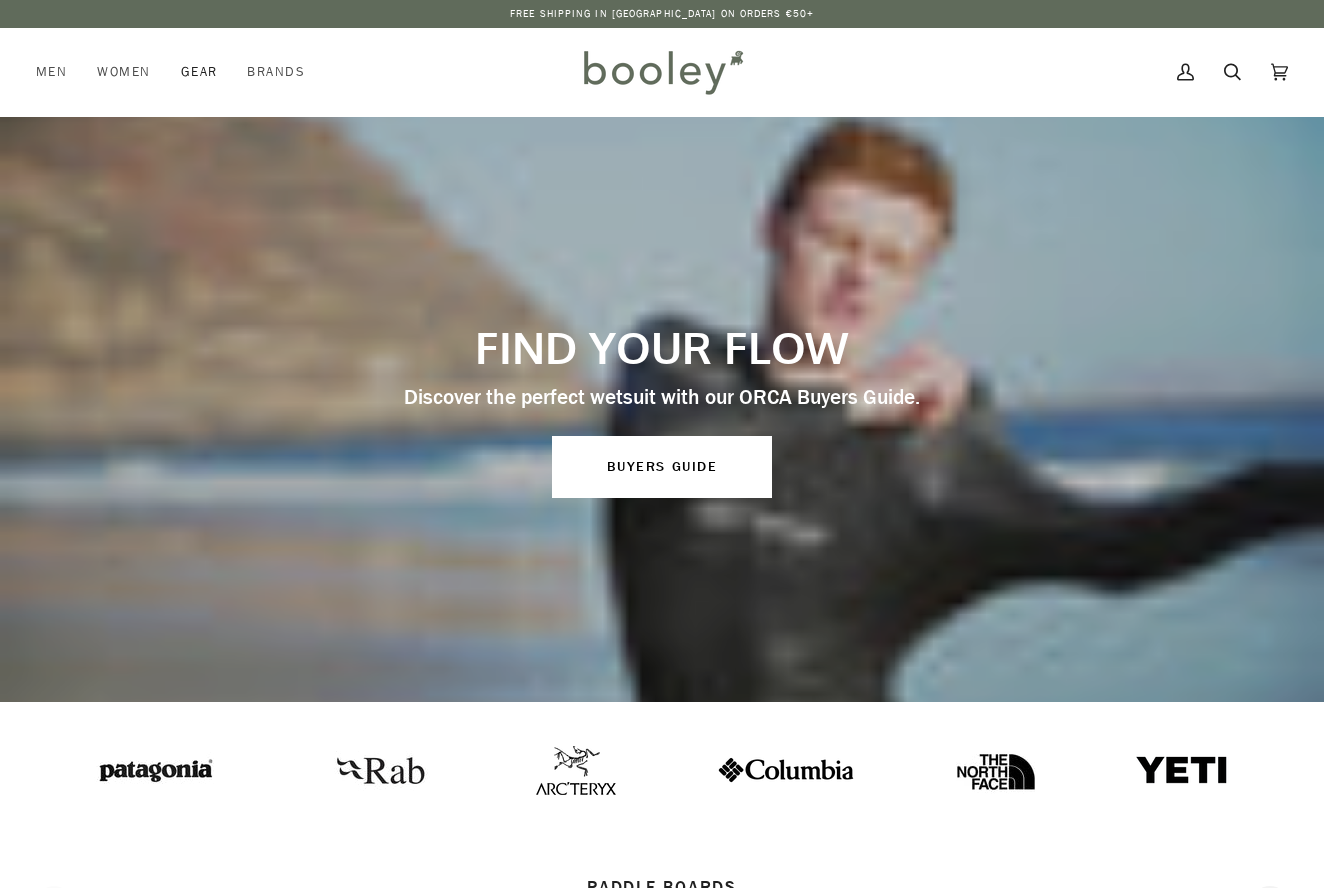 scroll, scrollTop: 0, scrollLeft: 0, axis: both 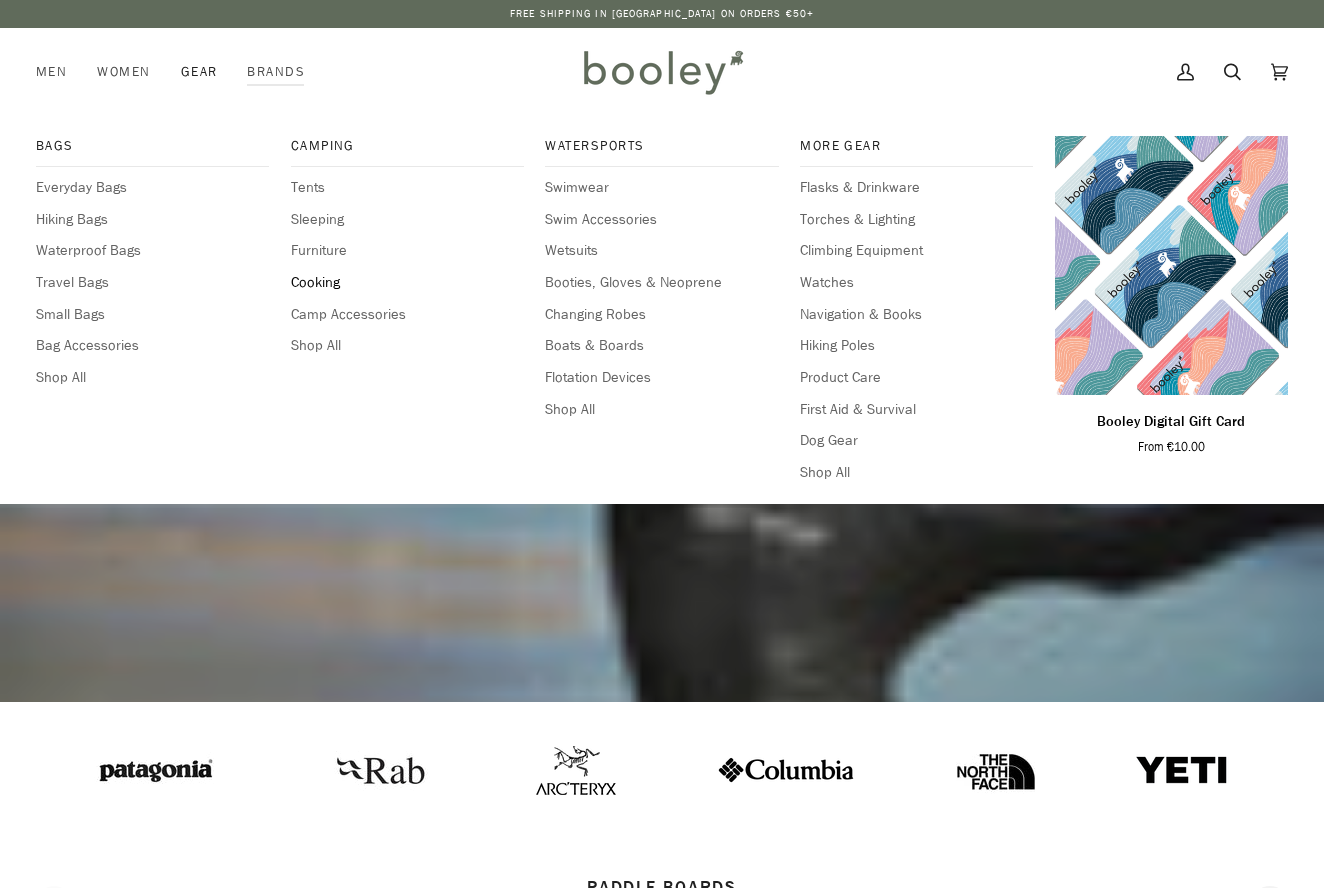 click on "Cooking" at bounding box center [407, 283] 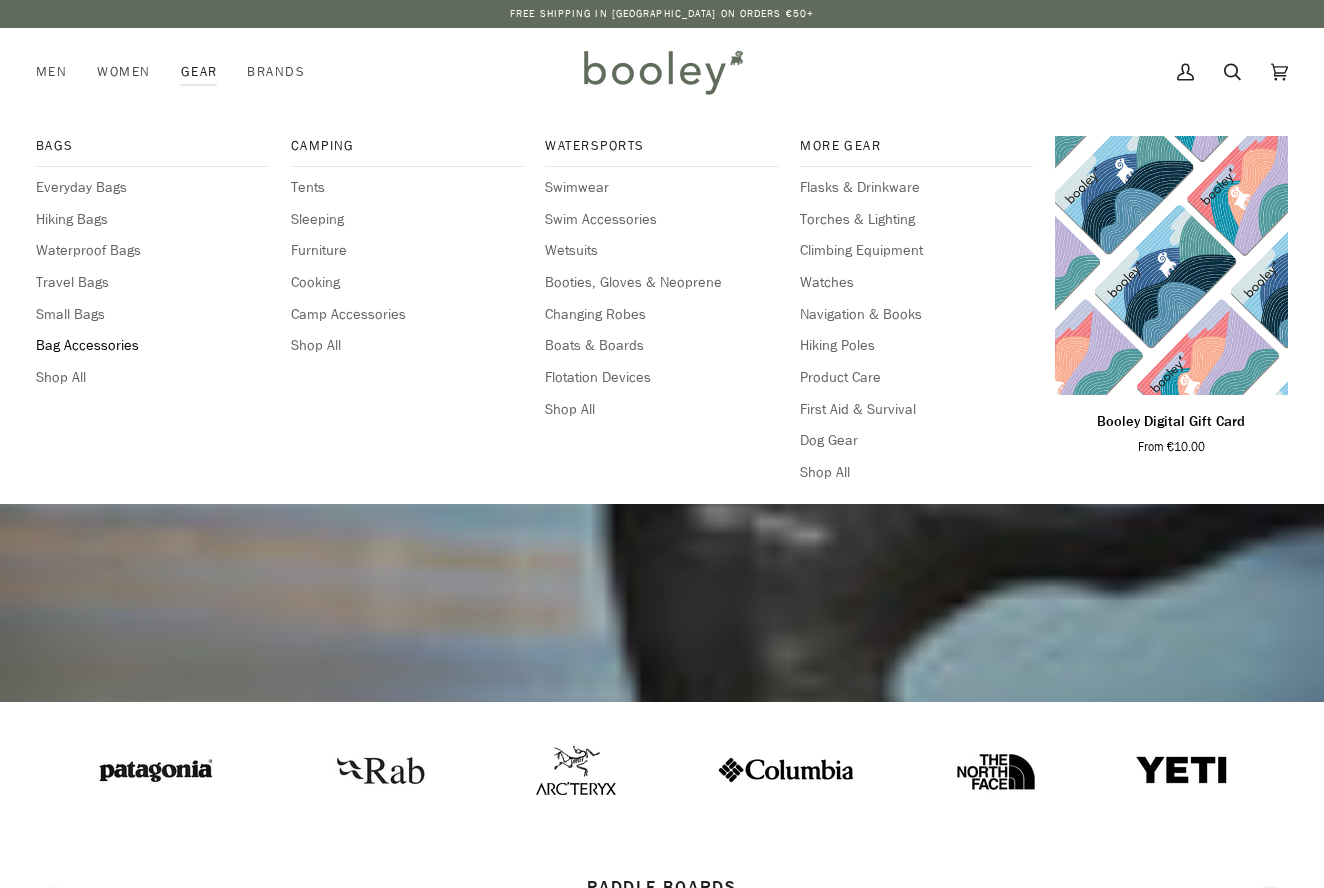 click on "Bag Accessories" at bounding box center [152, 346] 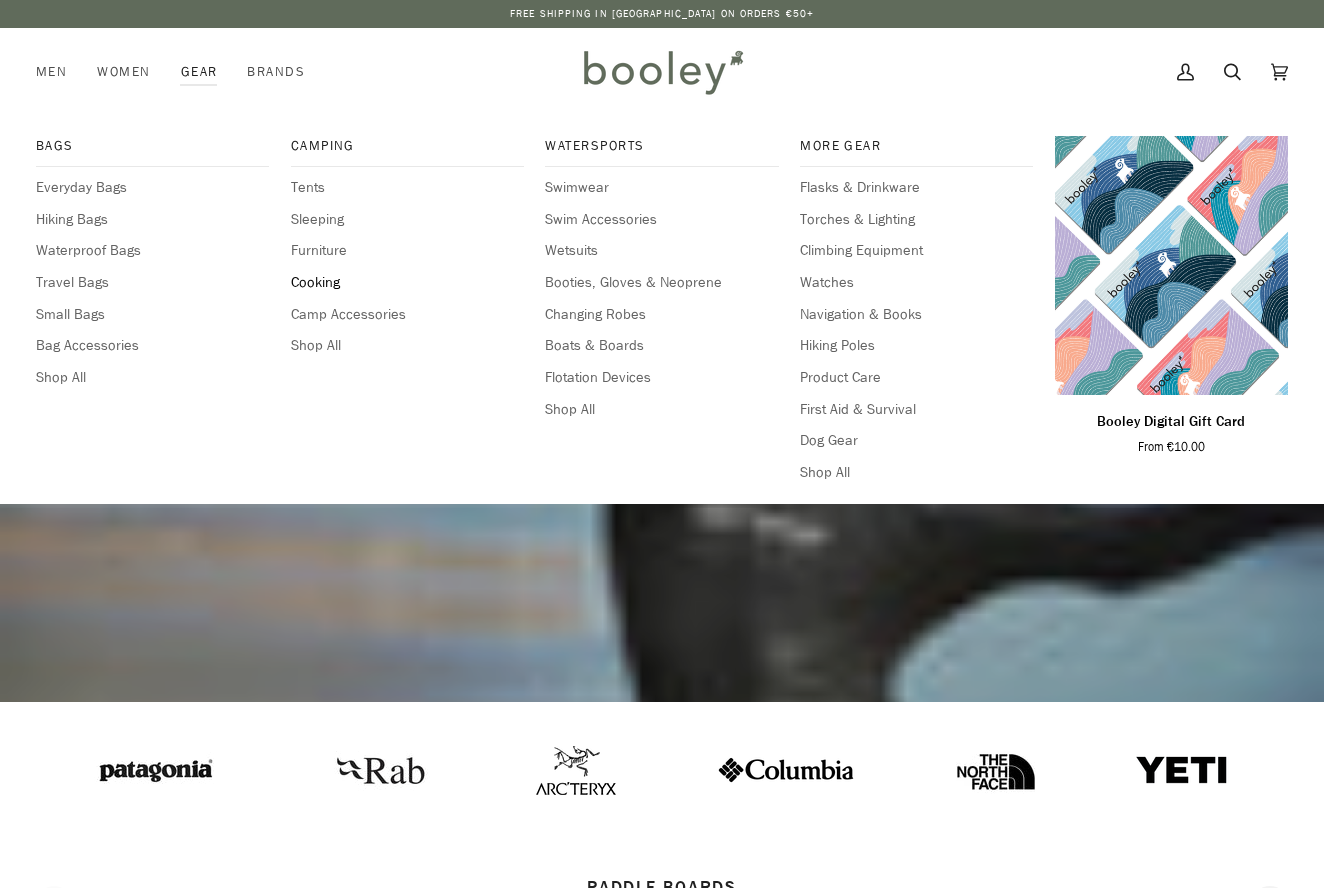 click on "Cooking" at bounding box center [407, 283] 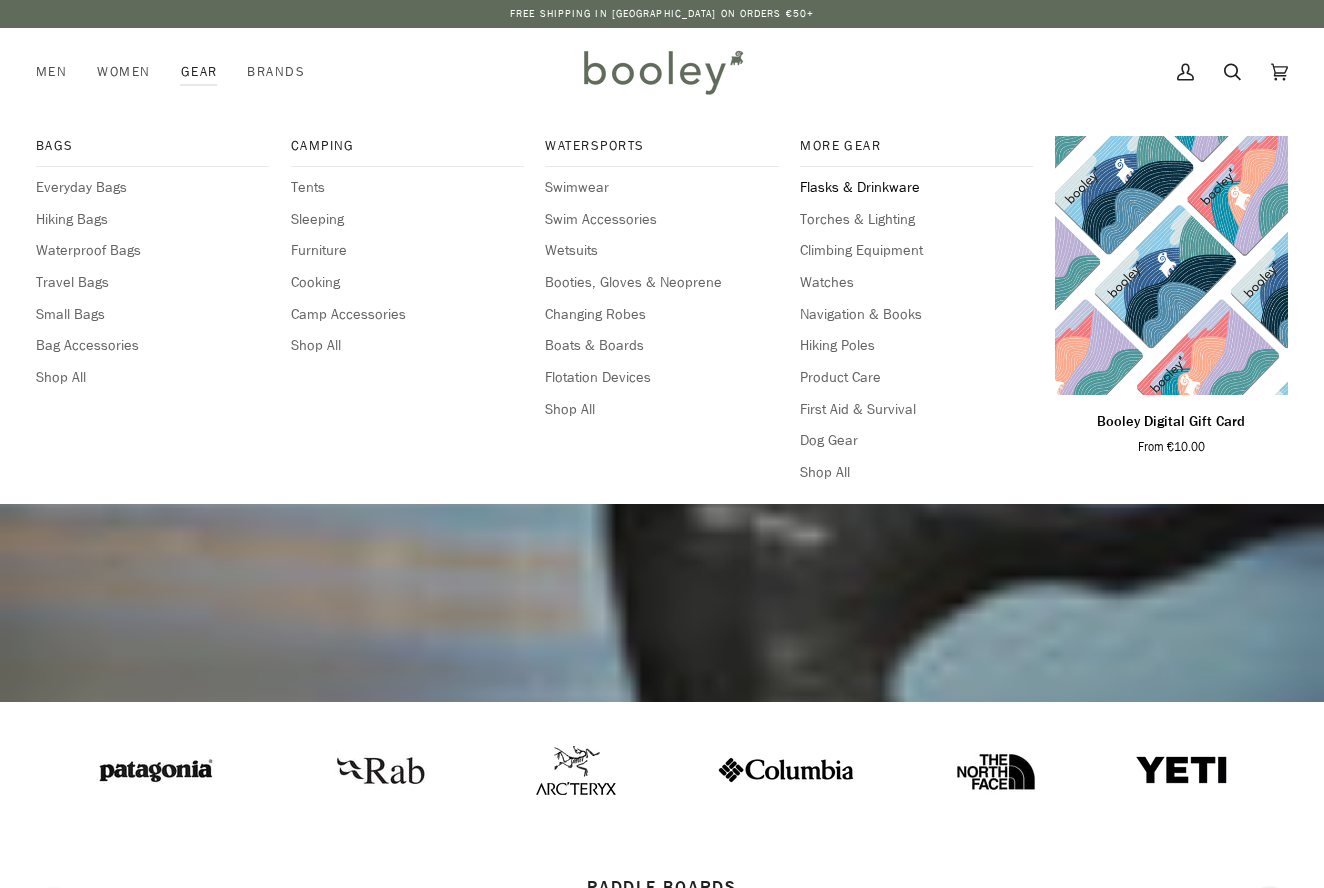 click on "Flasks & Drinkware" at bounding box center (916, 188) 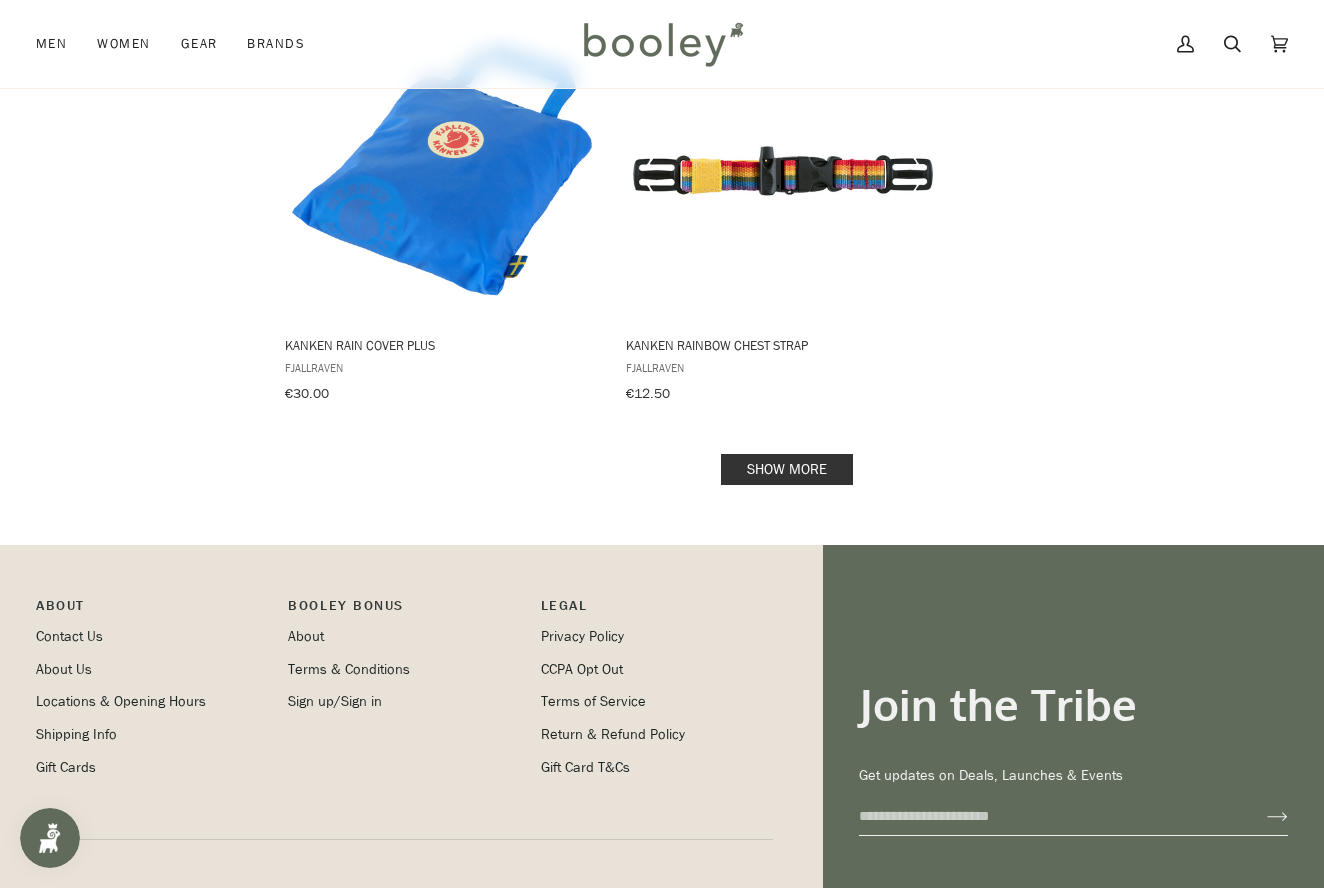 scroll, scrollTop: 2890, scrollLeft: 0, axis: vertical 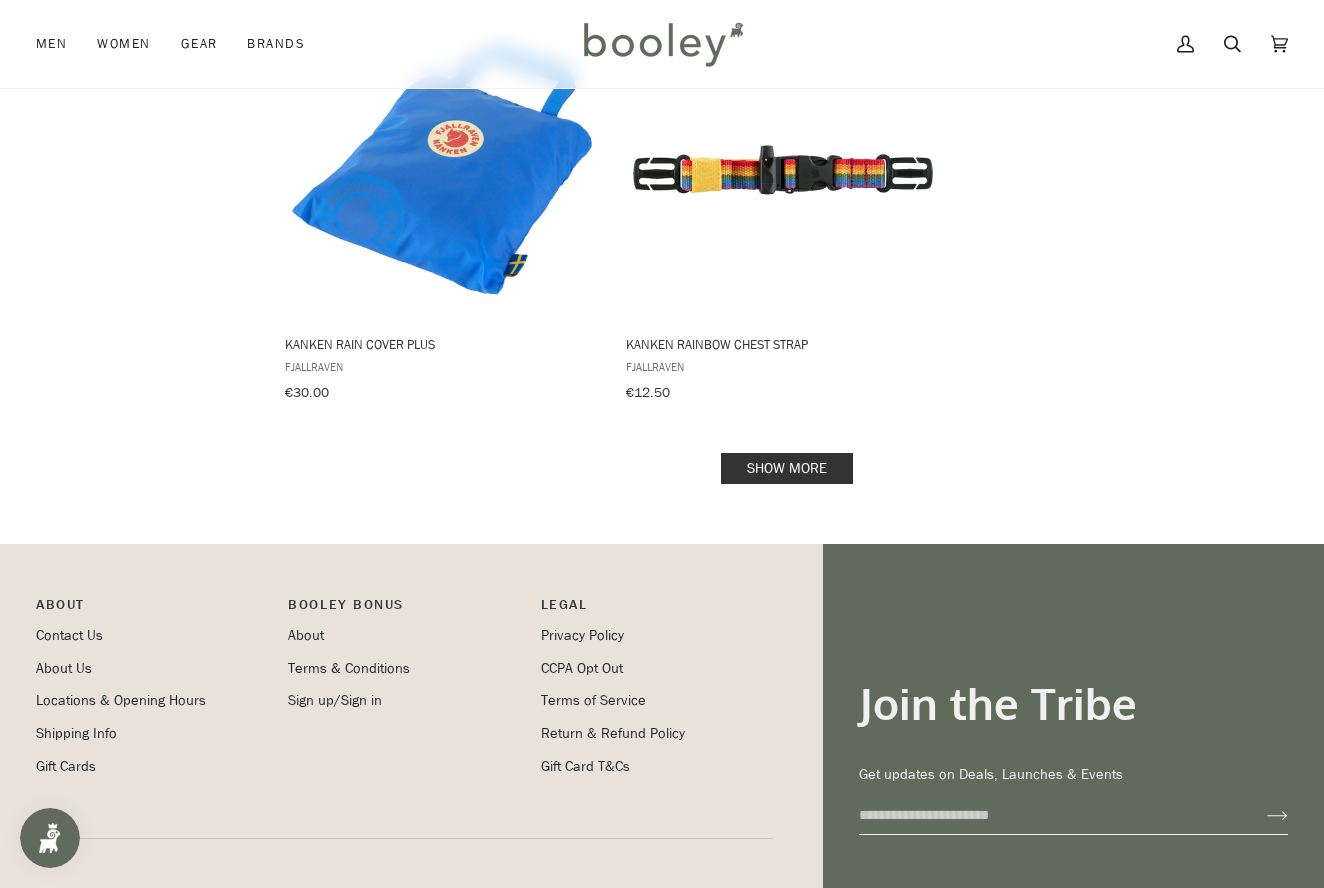 click on "Show more" at bounding box center (787, 468) 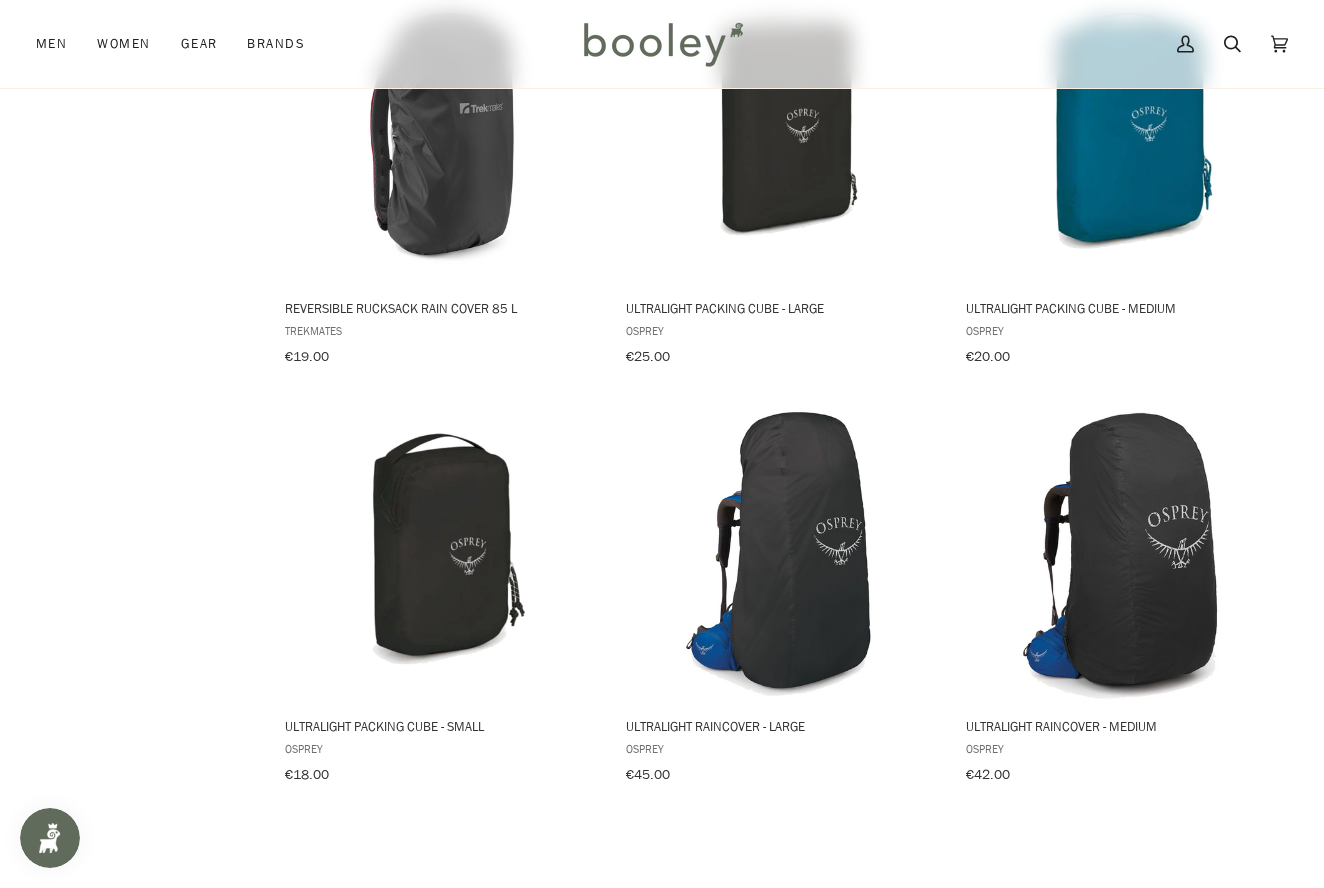 scroll, scrollTop: 3766, scrollLeft: 0, axis: vertical 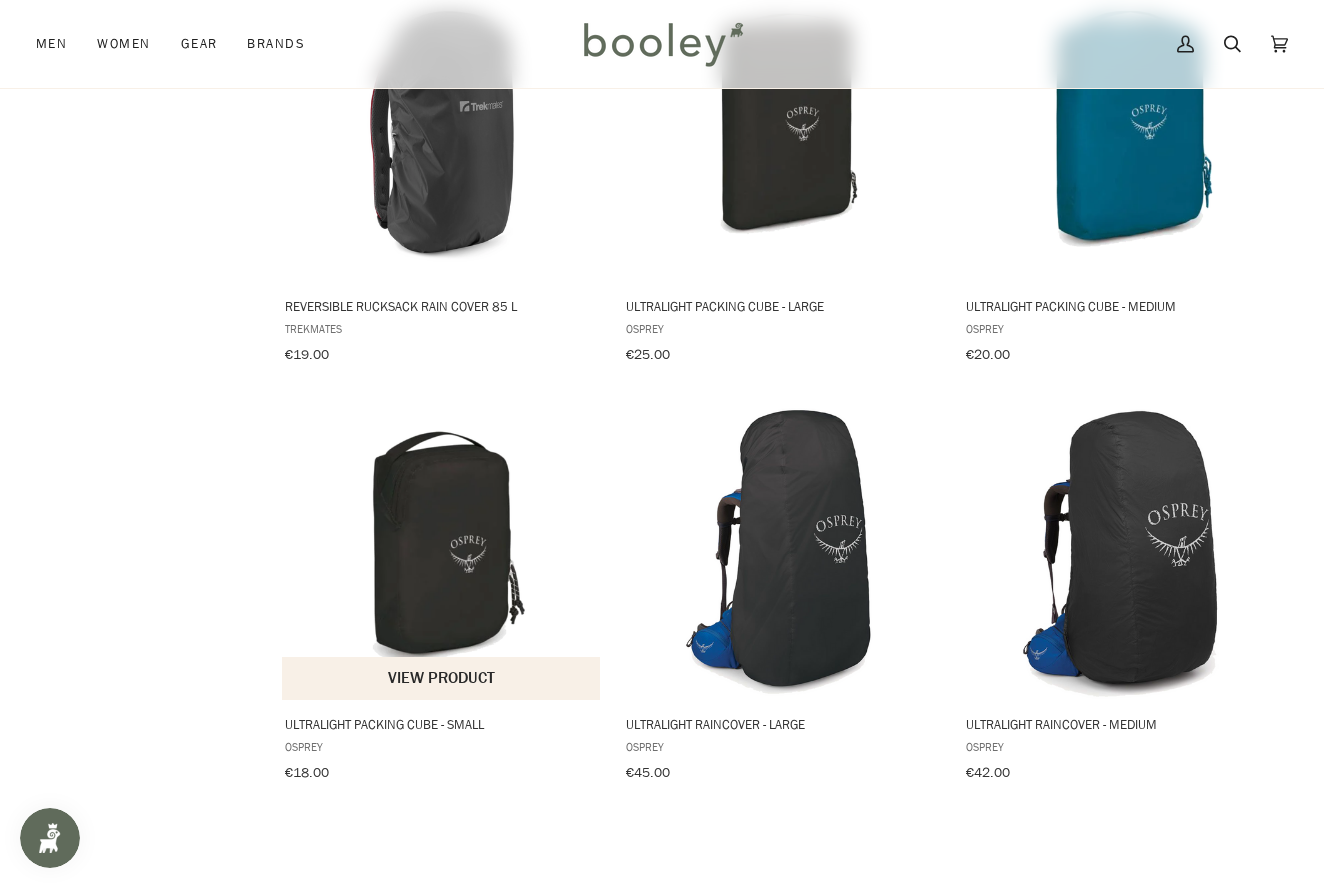 click on "View product" at bounding box center (441, 678) 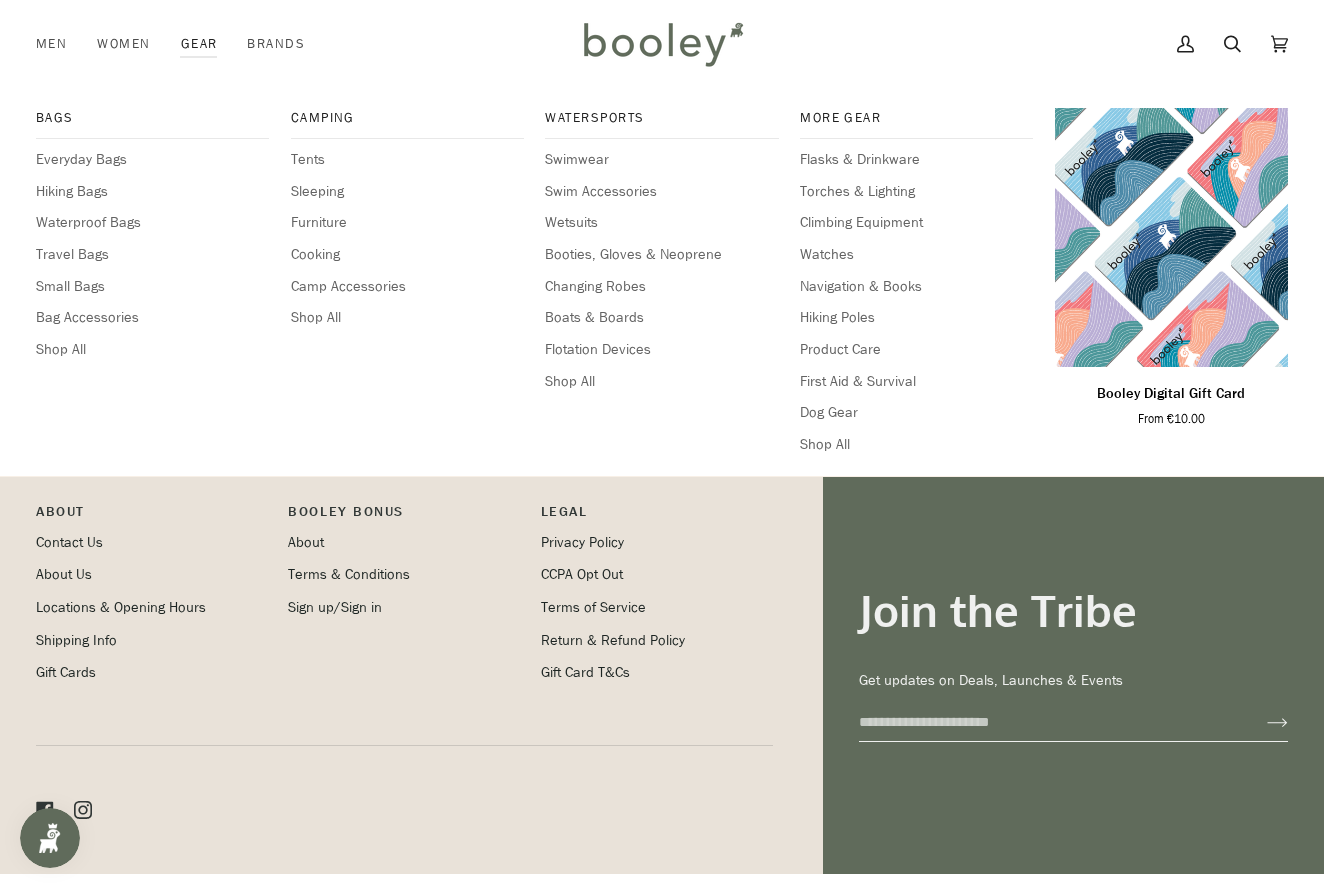 scroll, scrollTop: 4642, scrollLeft: 0, axis: vertical 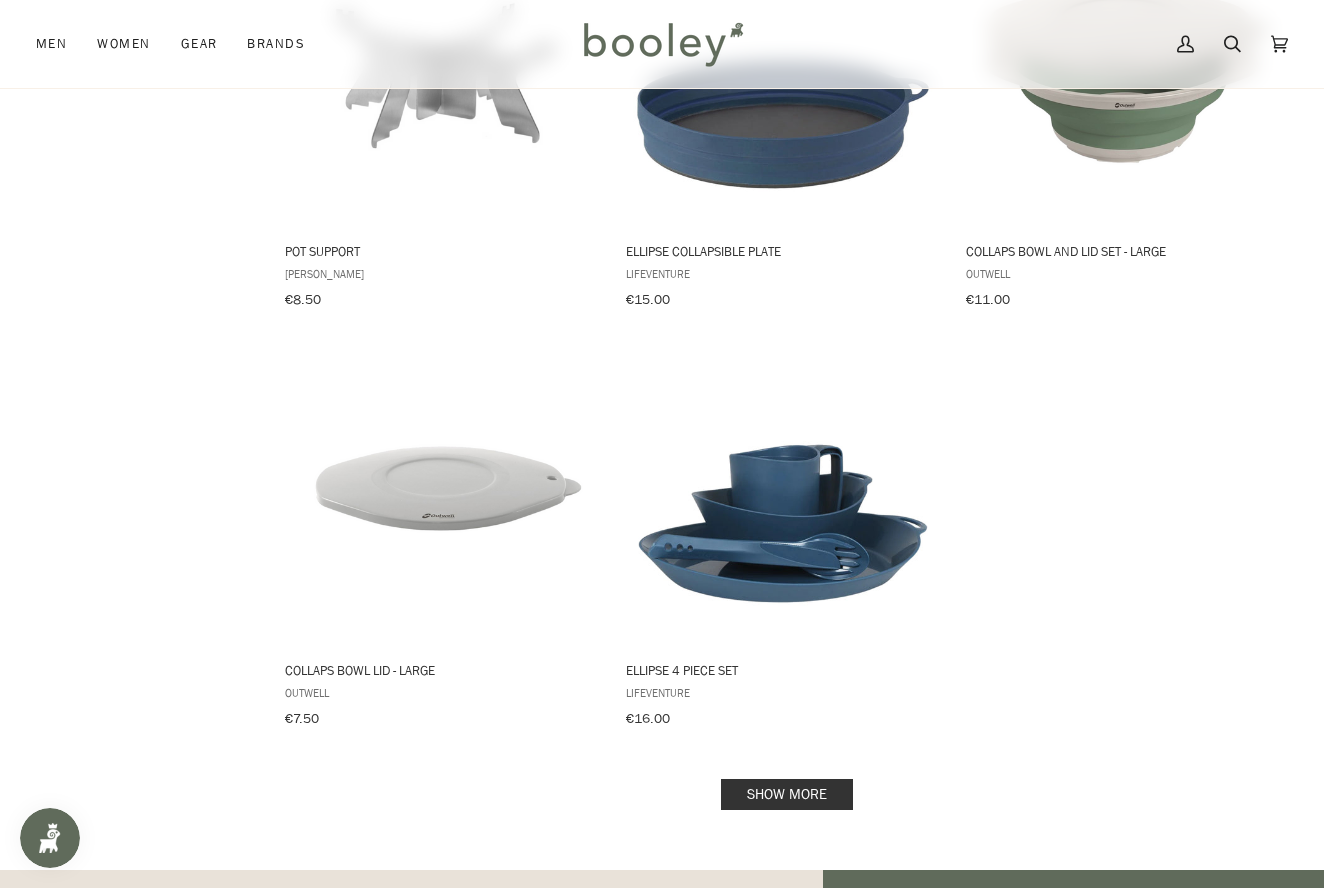 click on "Show more" at bounding box center [787, 794] 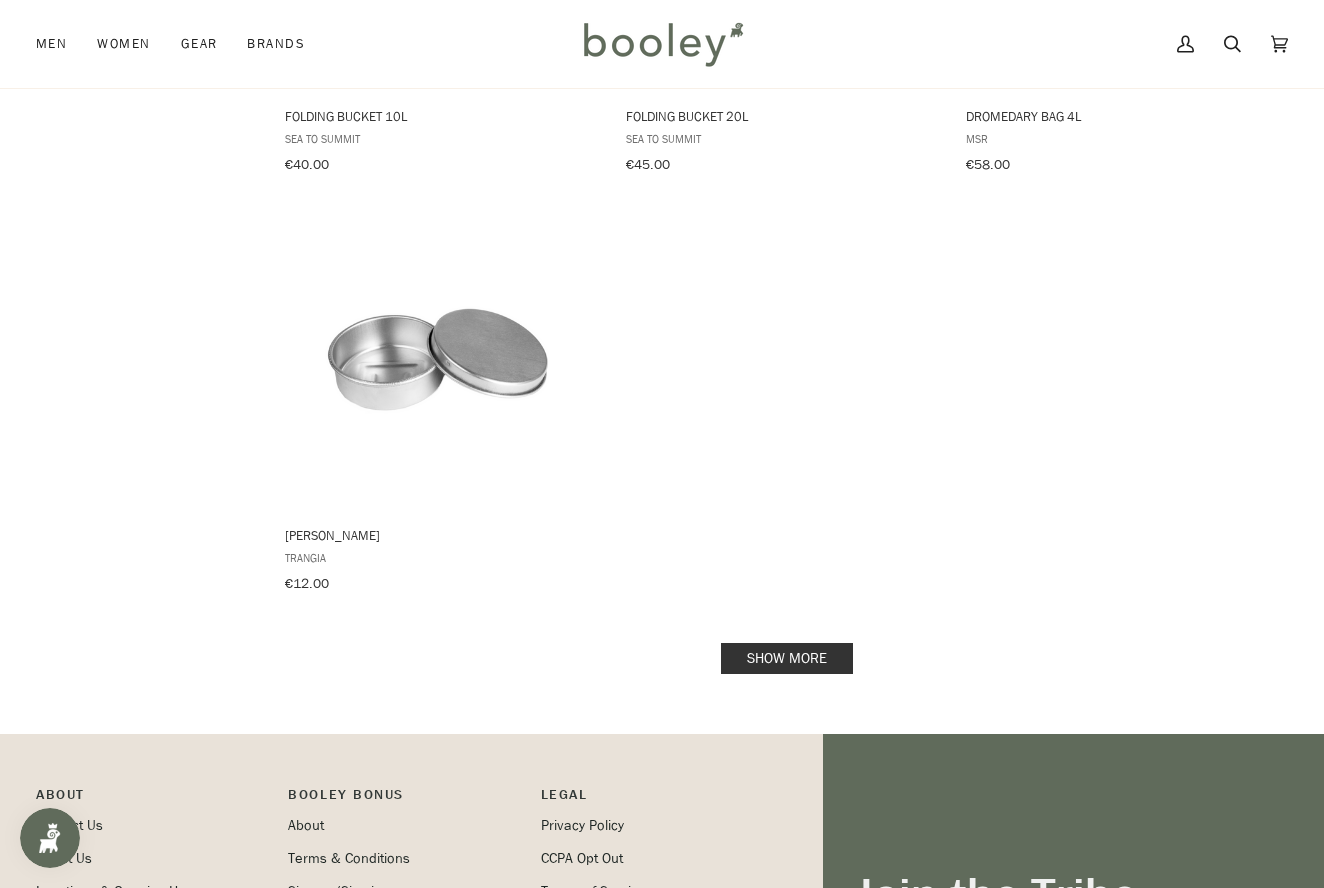 scroll, scrollTop: 5698, scrollLeft: 0, axis: vertical 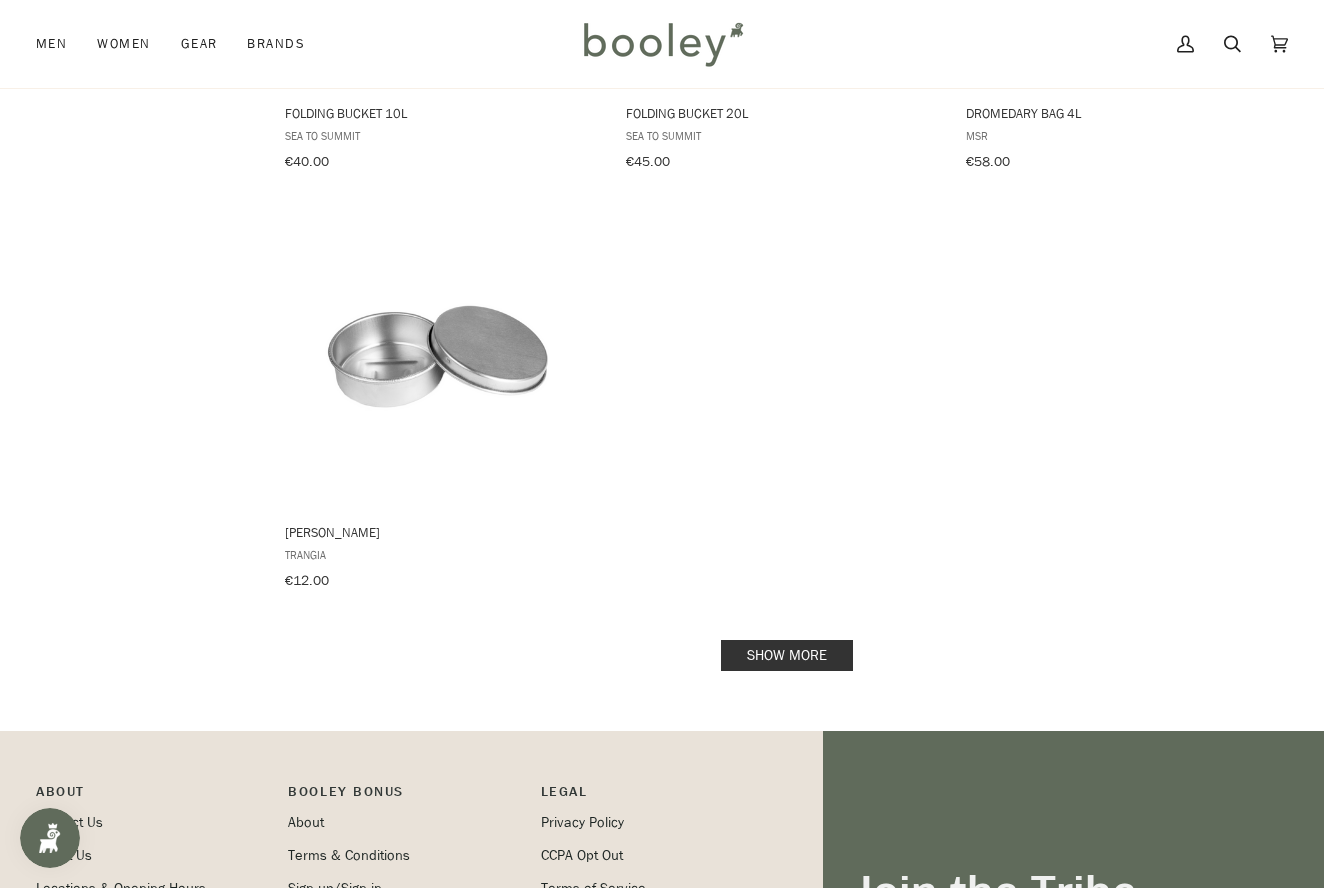 click on "Show more" at bounding box center (787, 655) 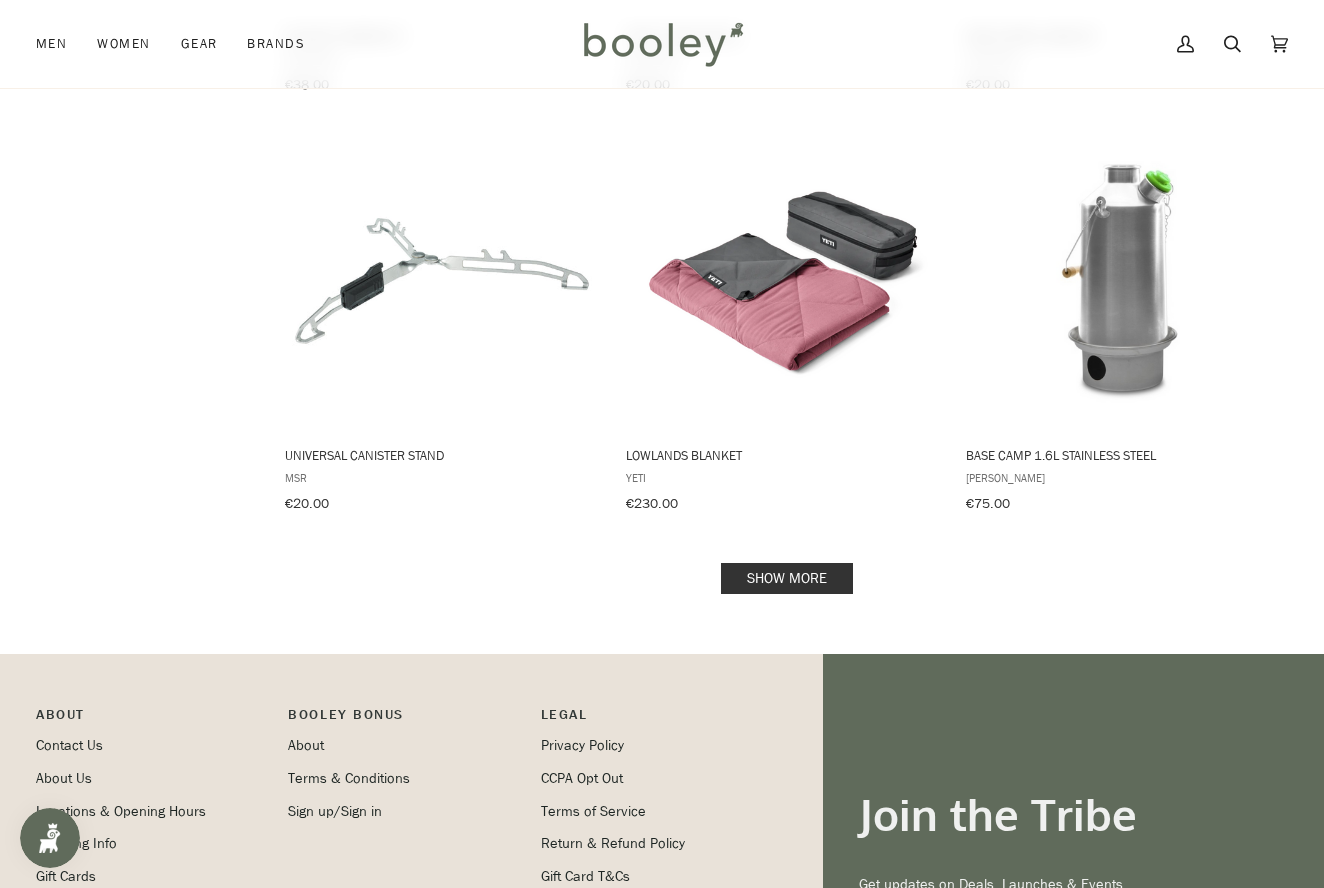 scroll, scrollTop: 8287, scrollLeft: 1, axis: both 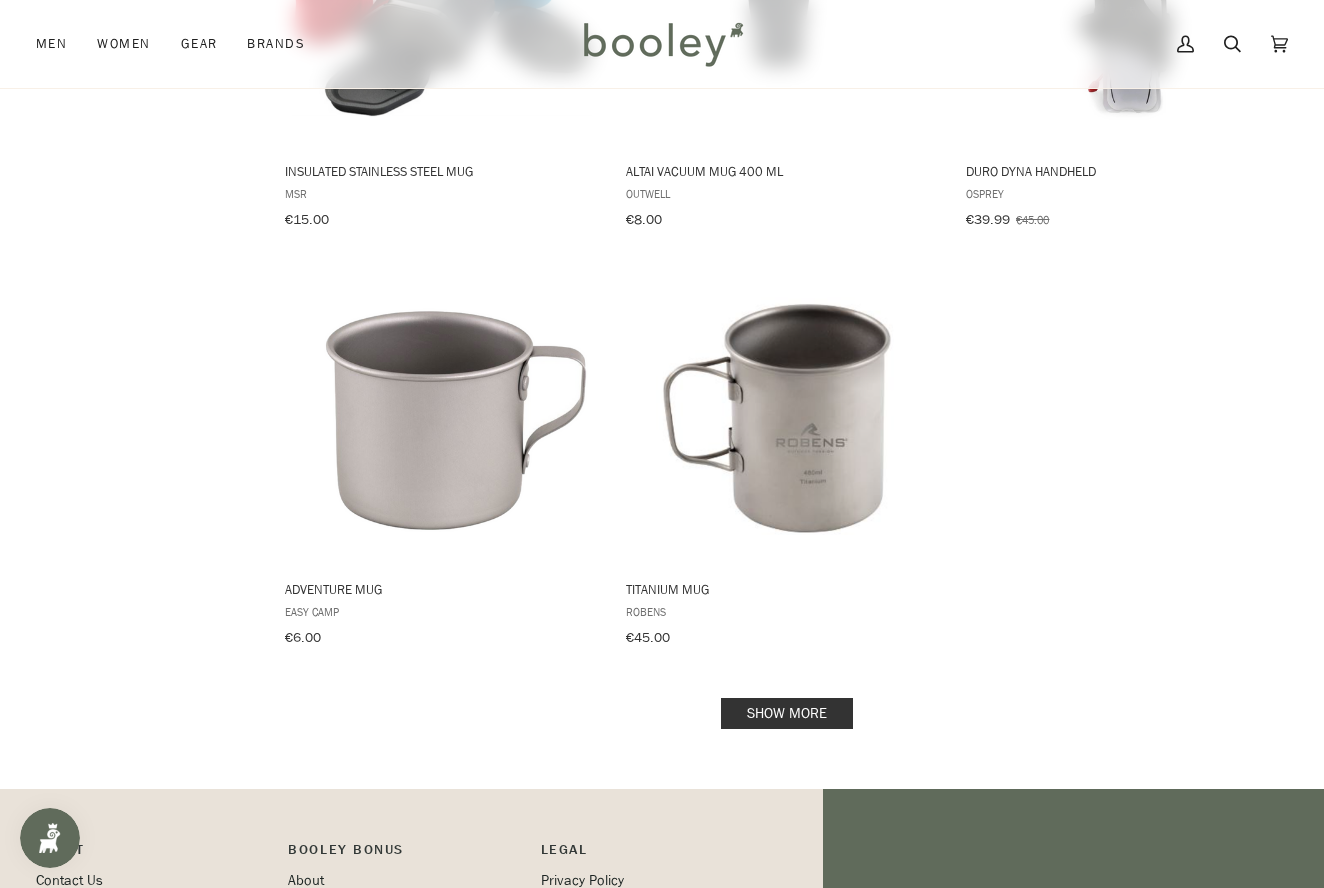 click on "Show more" at bounding box center (787, 713) 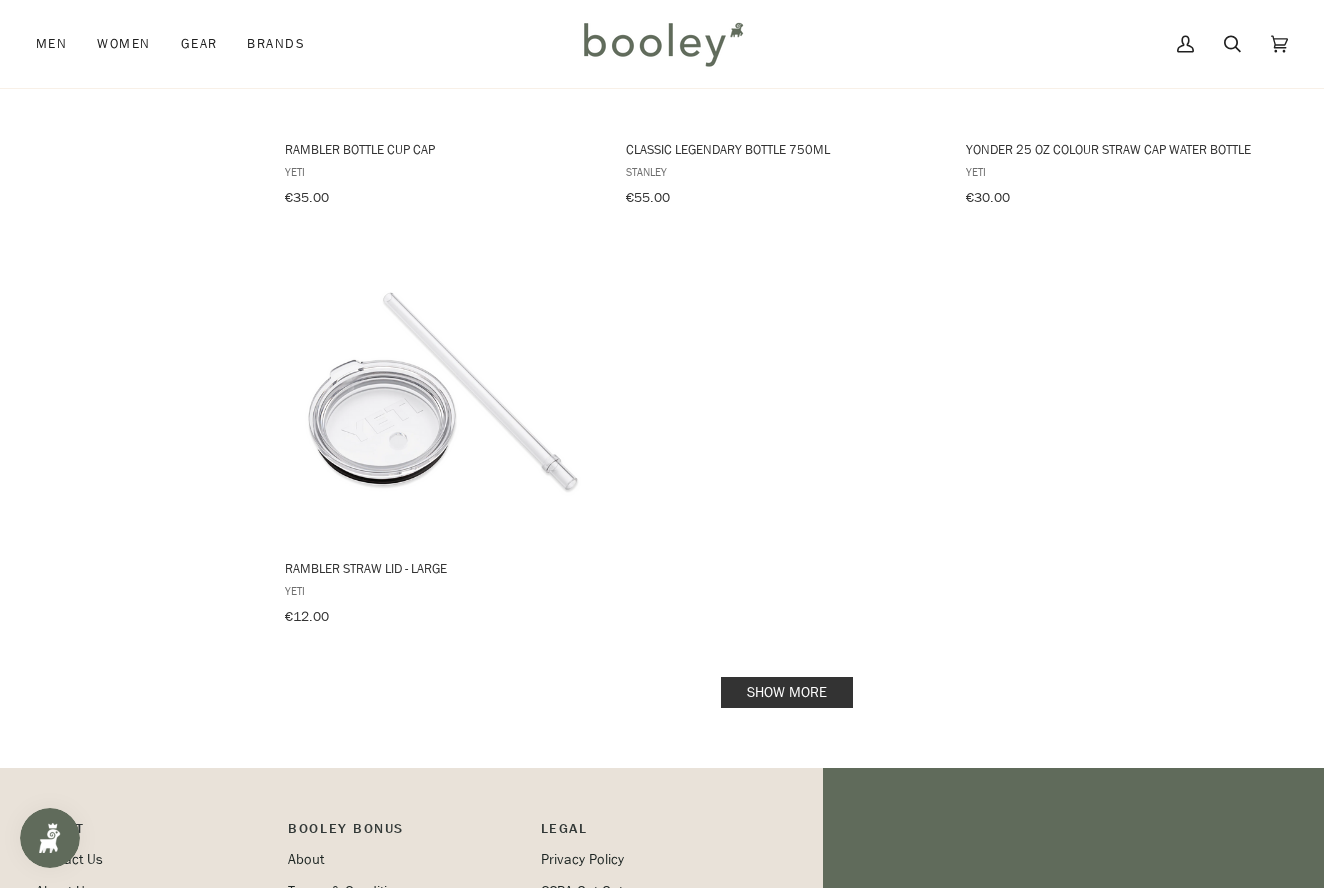 scroll, scrollTop: 5598, scrollLeft: 0, axis: vertical 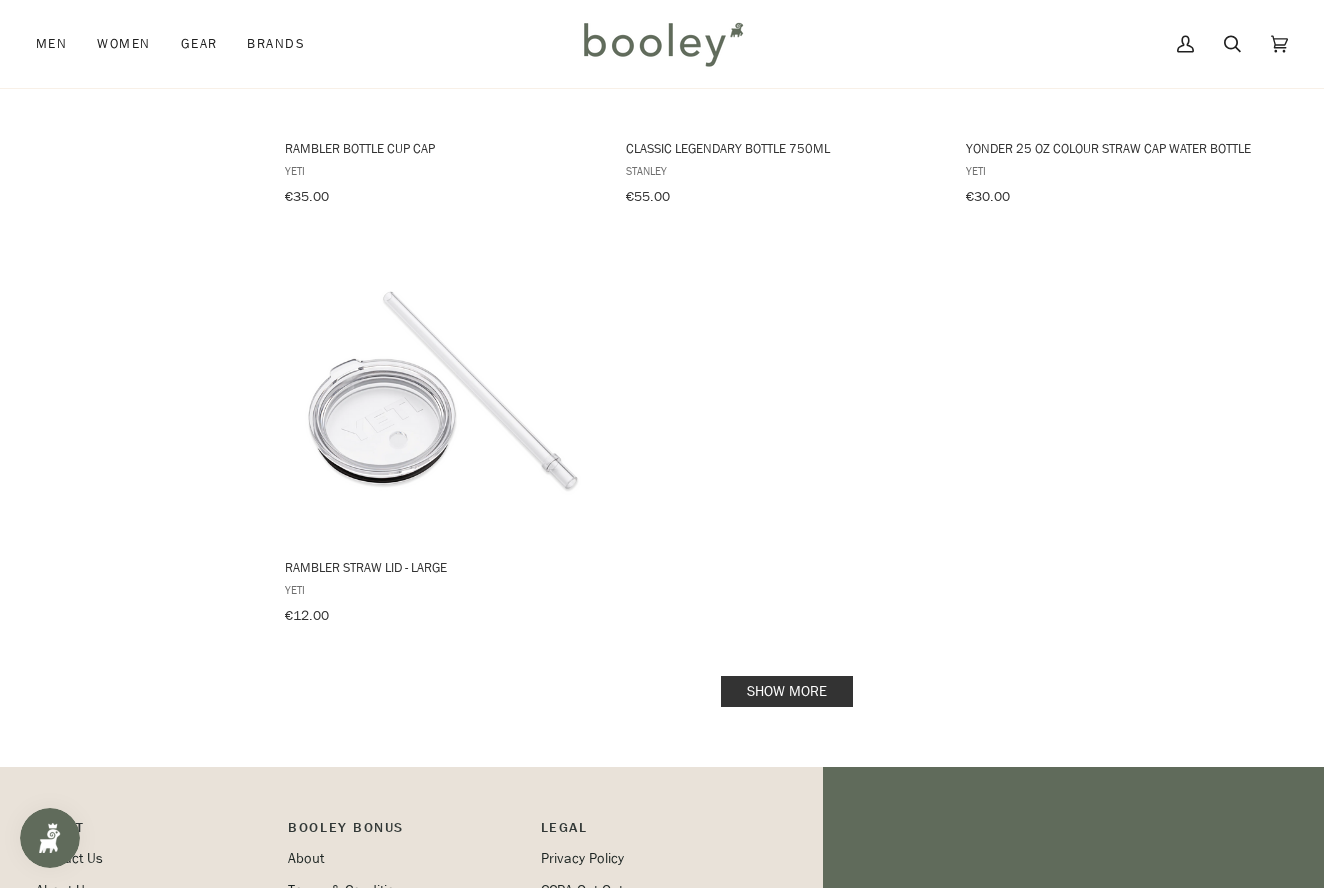 click on "Show more" at bounding box center (787, 691) 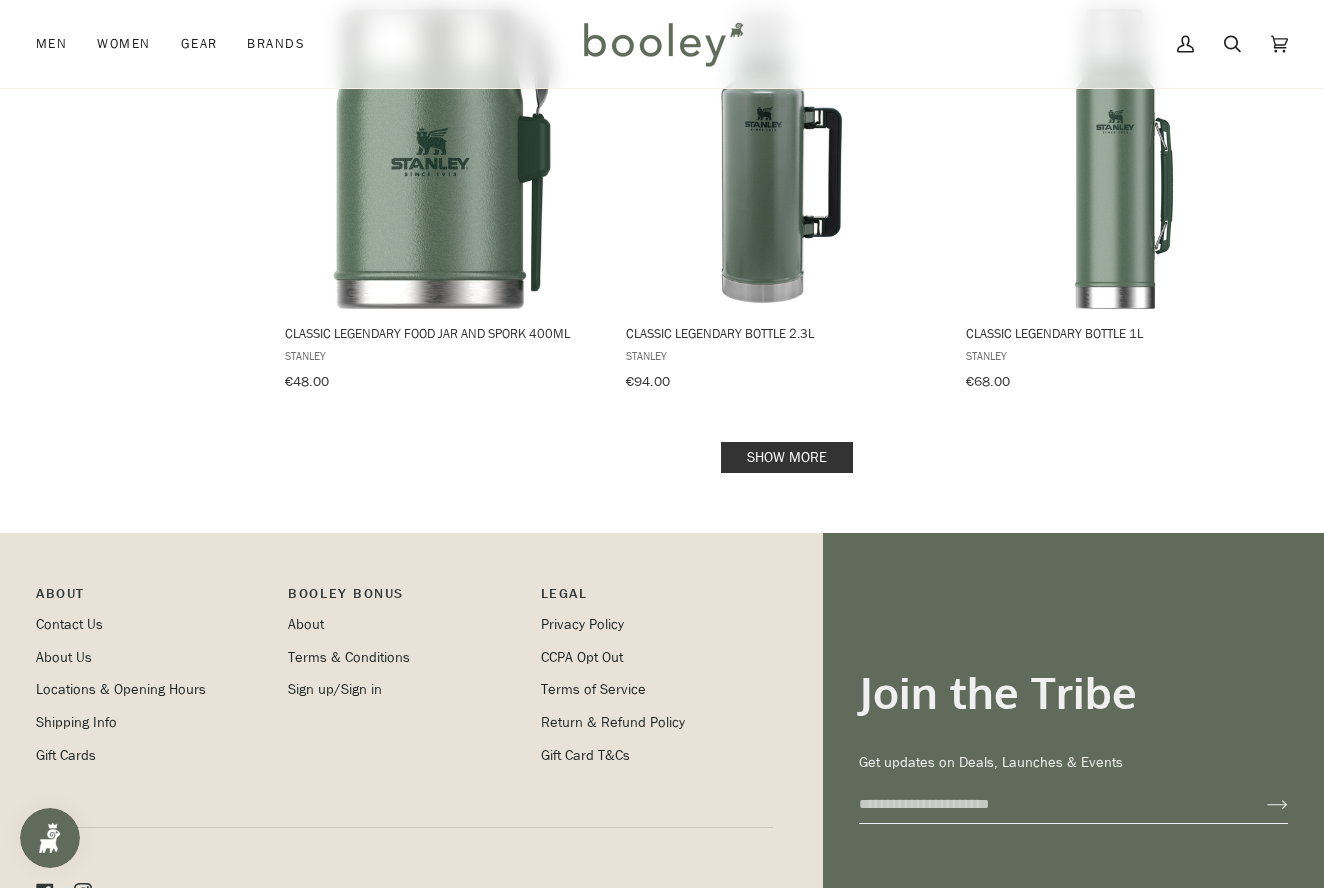 scroll, scrollTop: 8354, scrollLeft: 0, axis: vertical 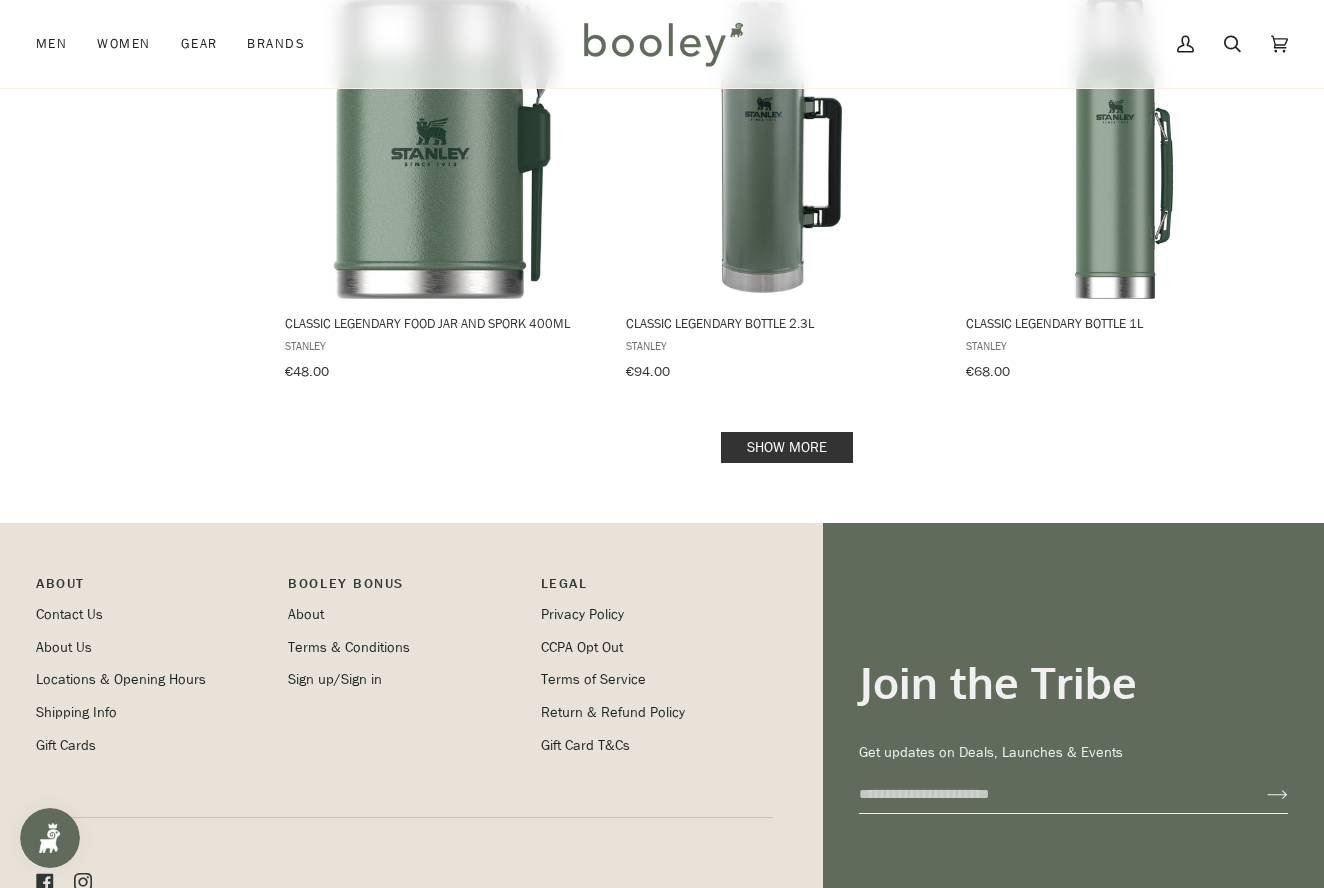 click on "Show more" at bounding box center [787, 447] 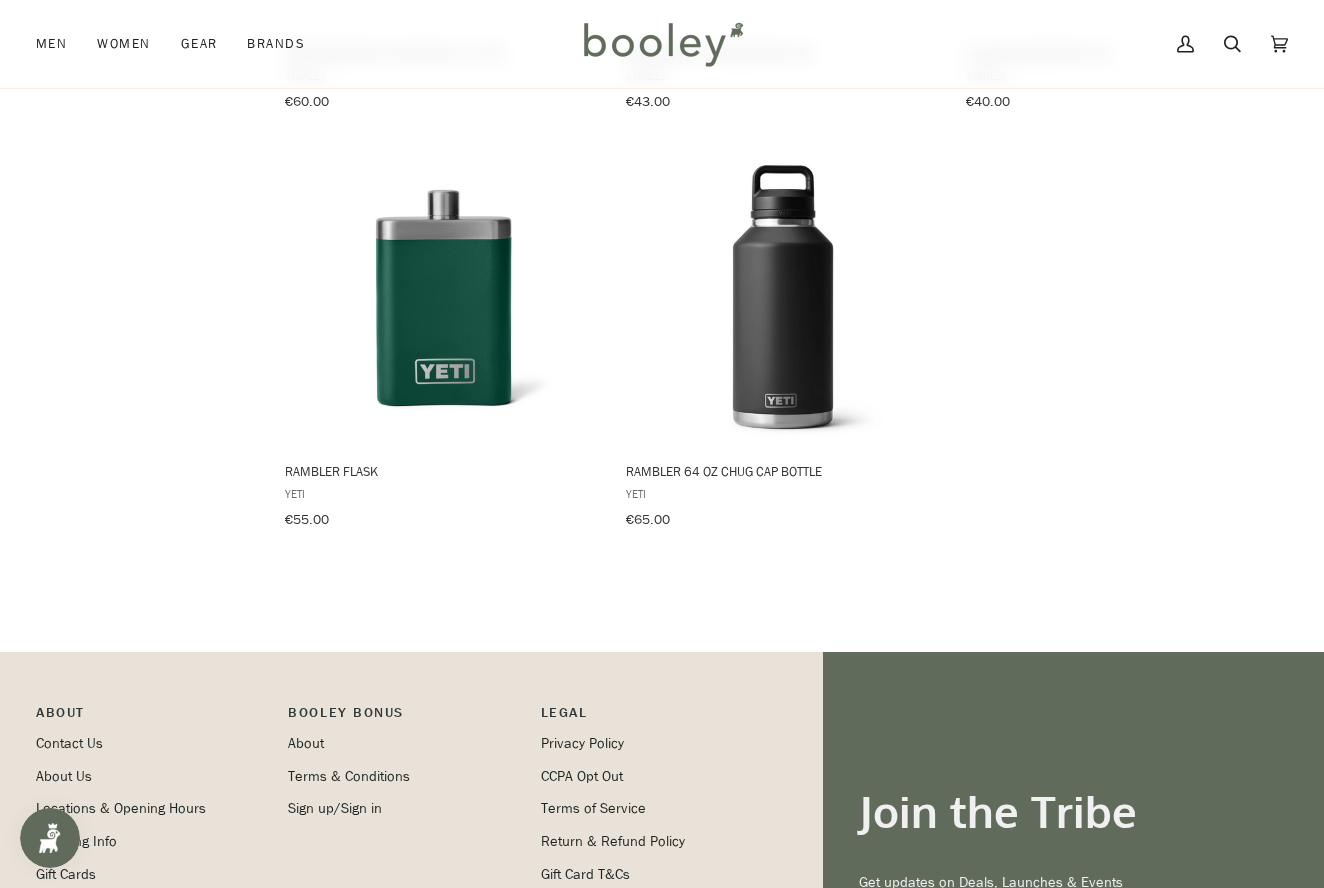 scroll, scrollTop: 9466, scrollLeft: 0, axis: vertical 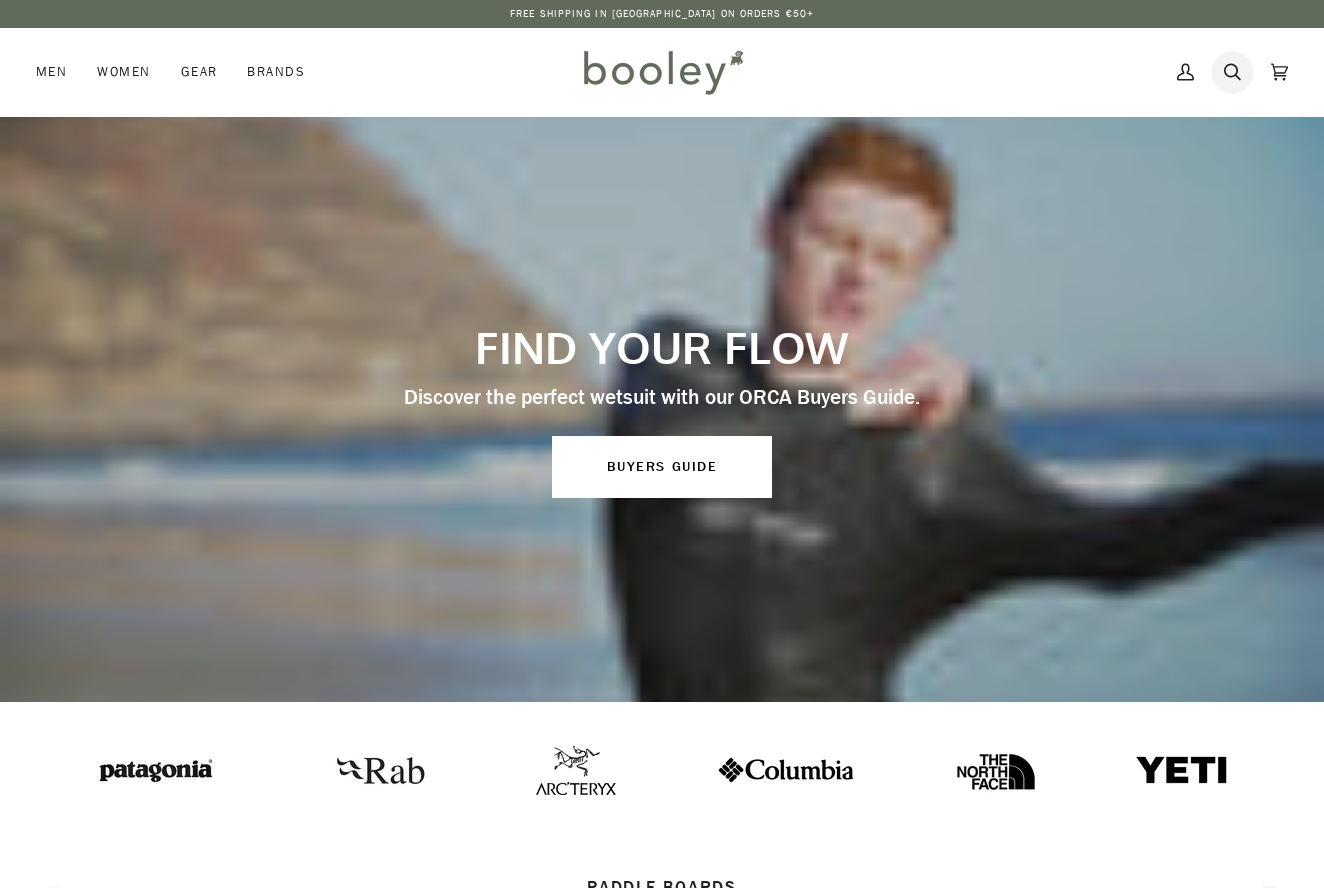 click 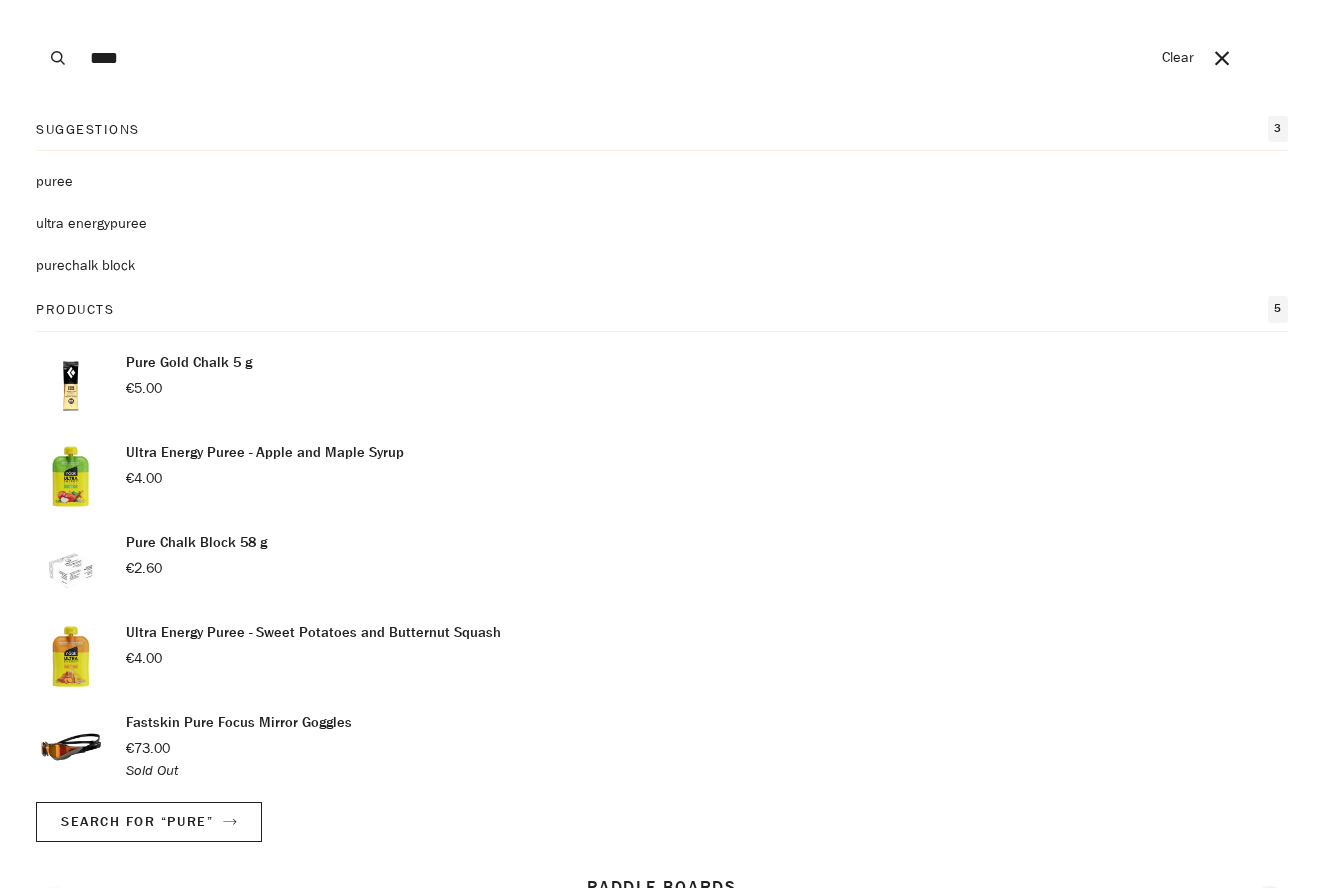 scroll, scrollTop: 0, scrollLeft: 0, axis: both 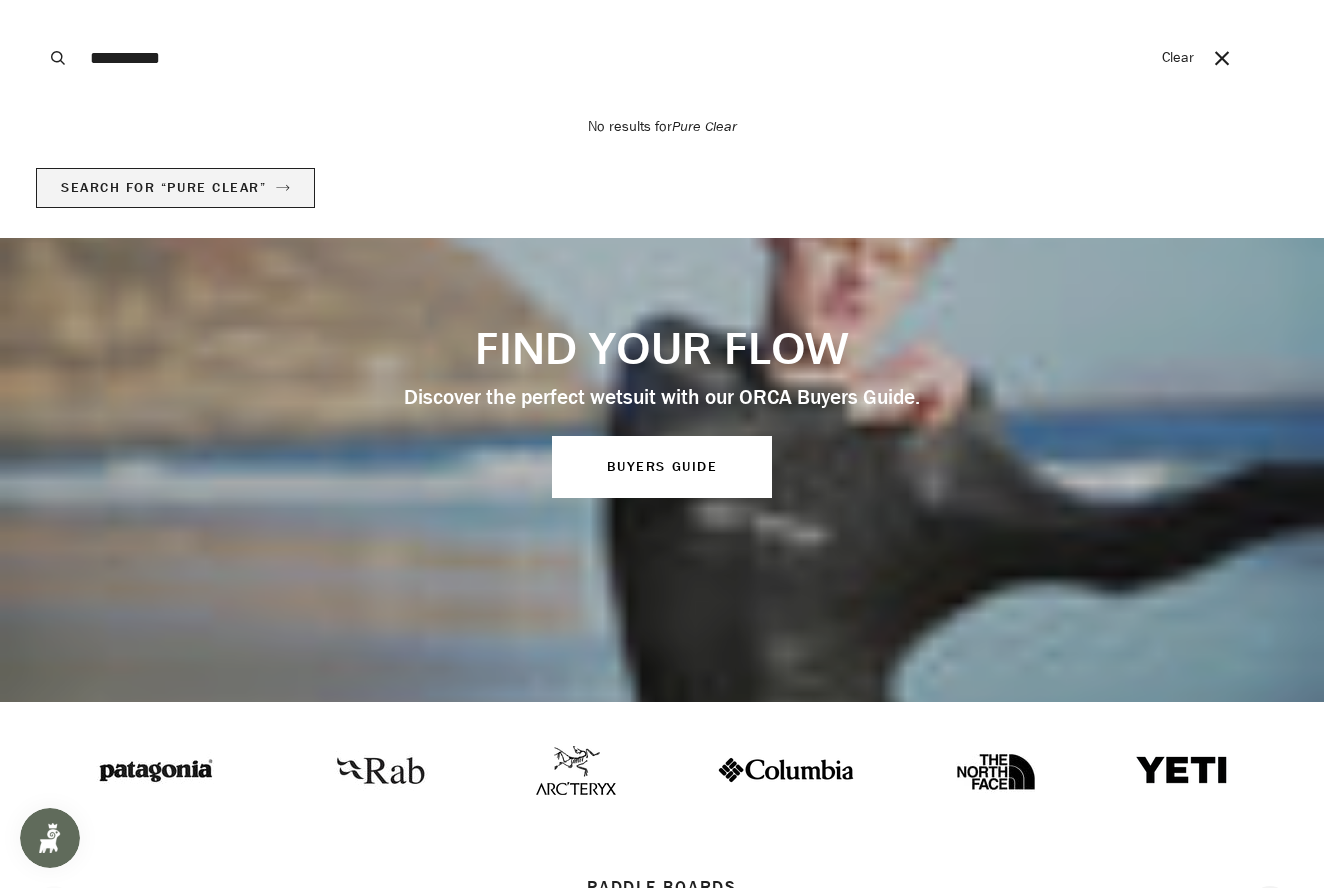 click 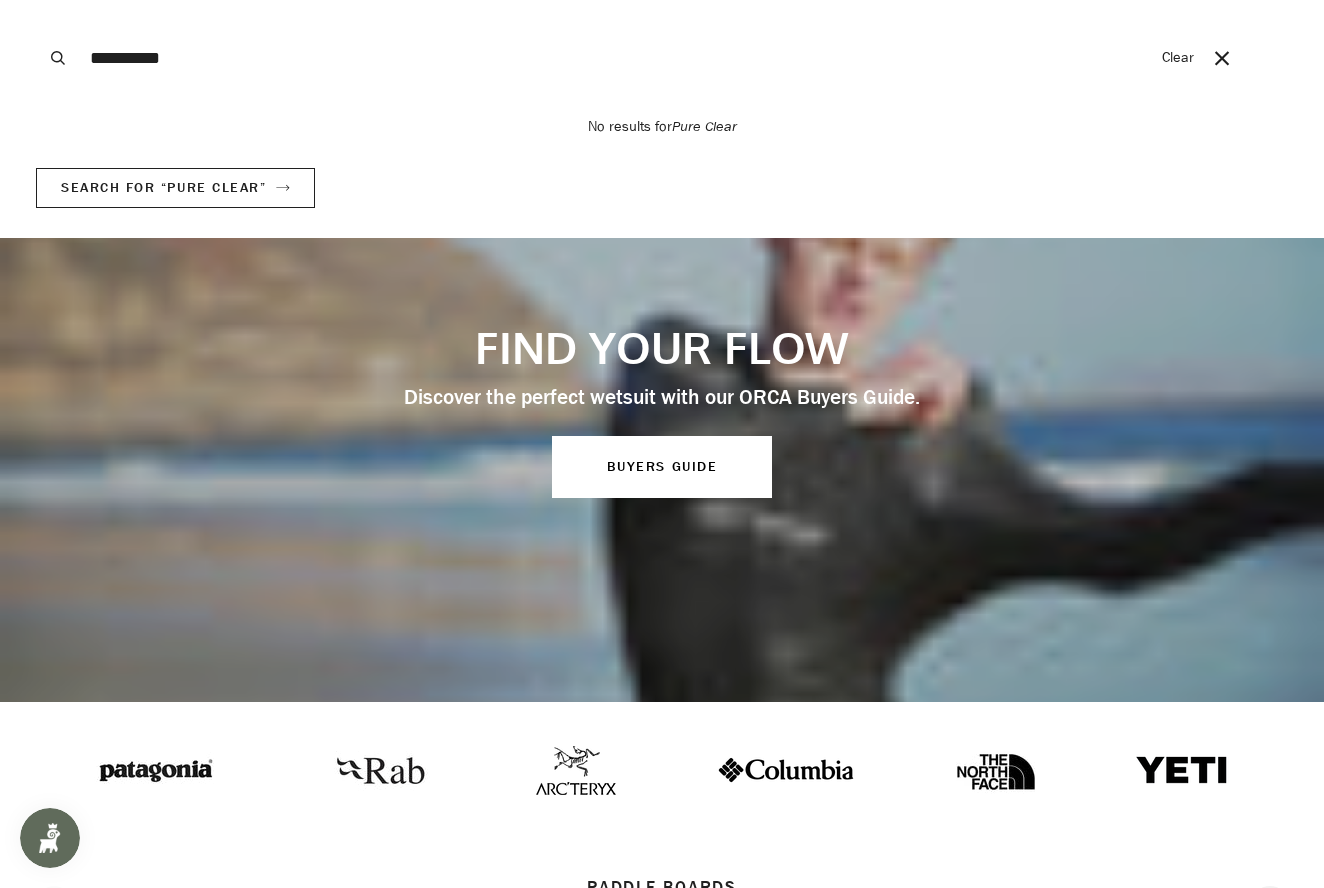 click on "**********" at bounding box center (616, 58) 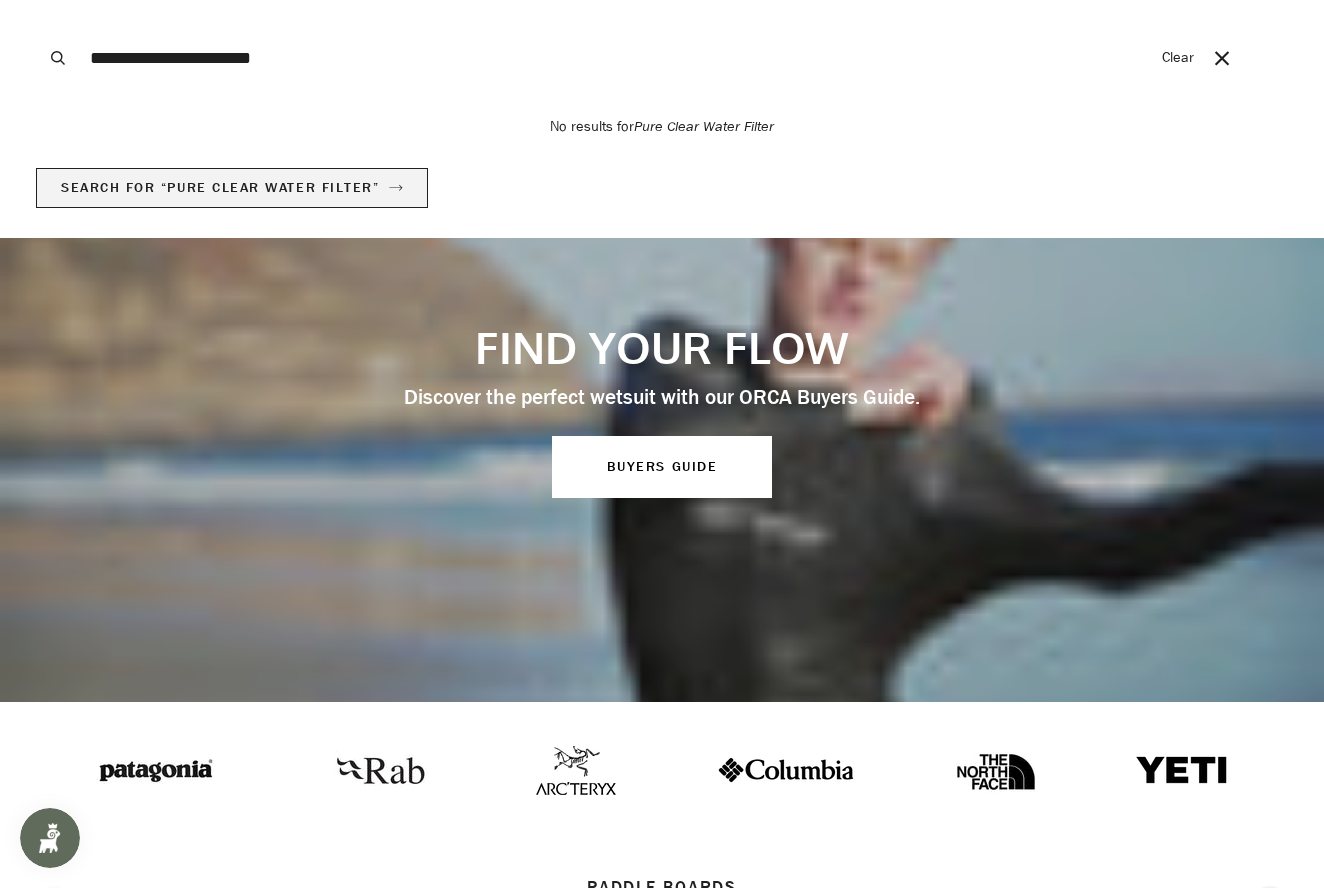 type on "**********" 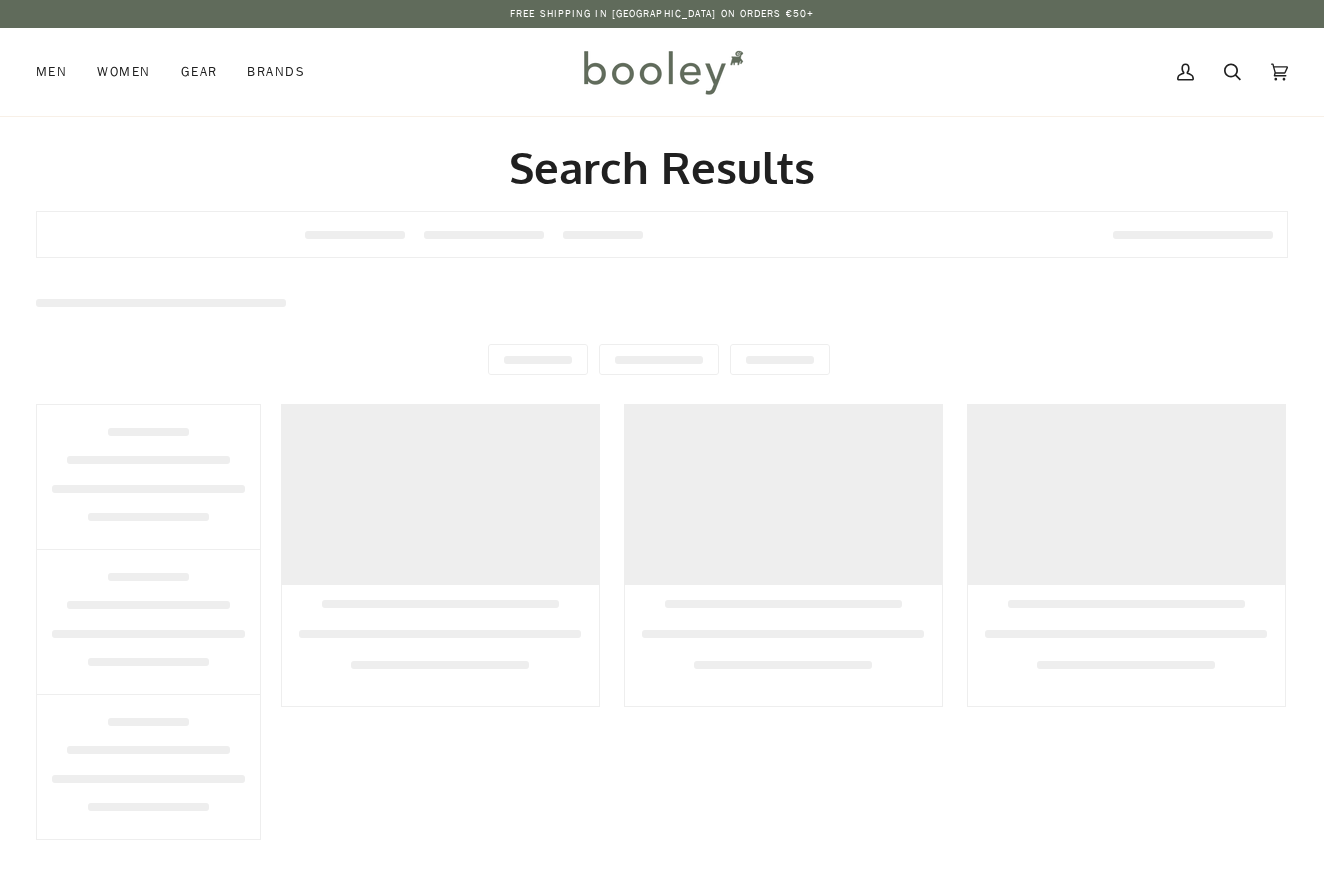 scroll, scrollTop: 0, scrollLeft: 0, axis: both 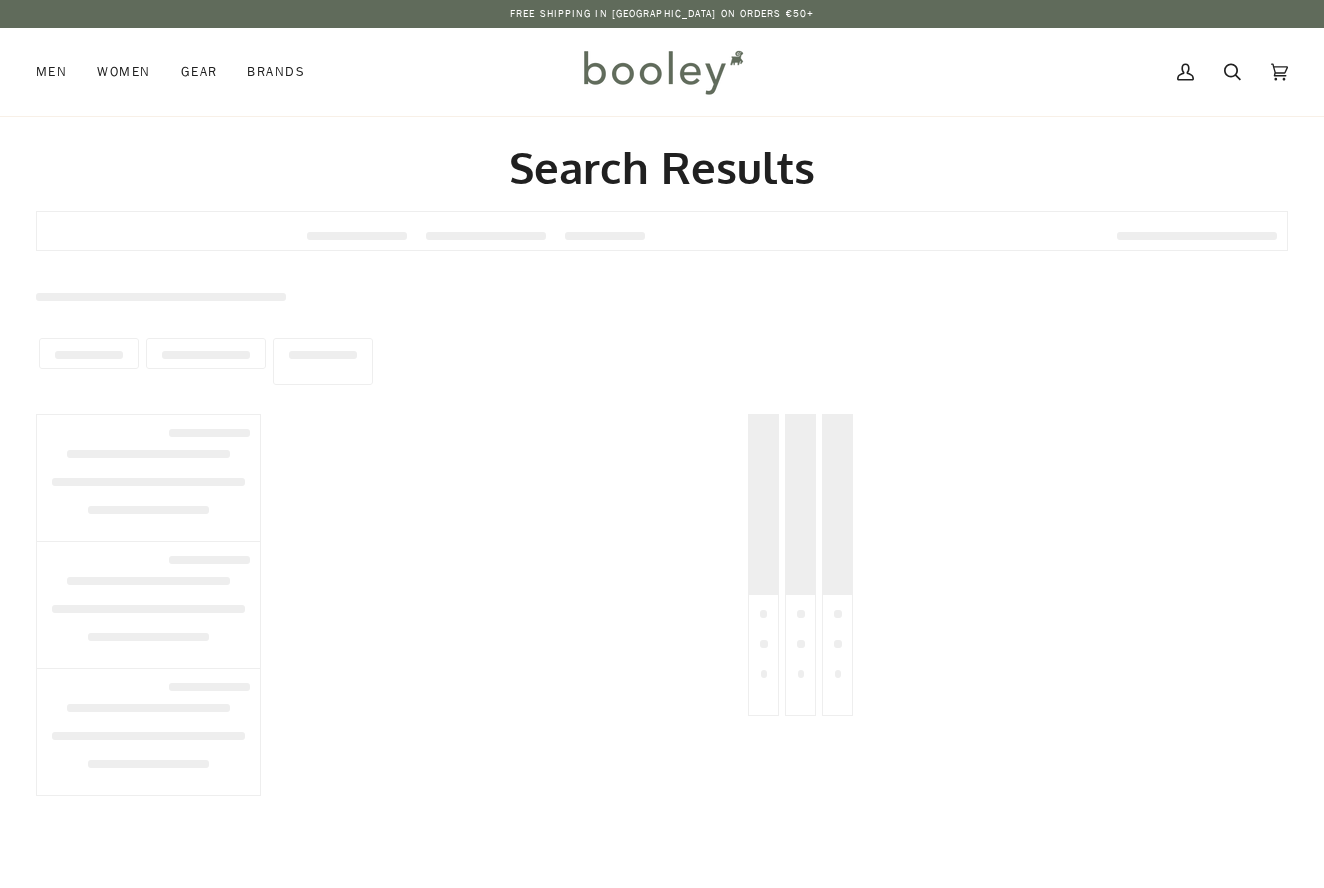 type on "**********" 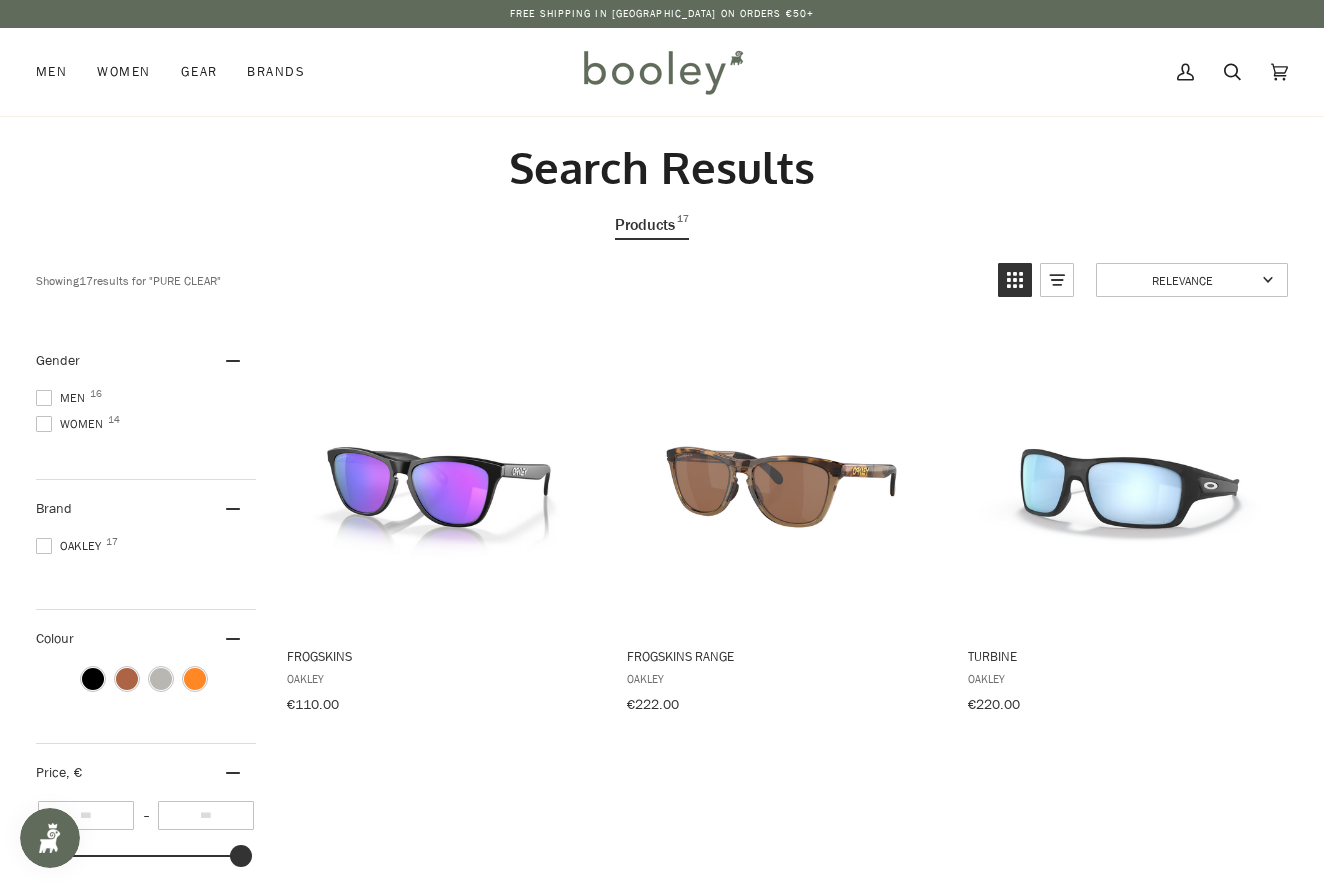scroll, scrollTop: 4, scrollLeft: 1, axis: both 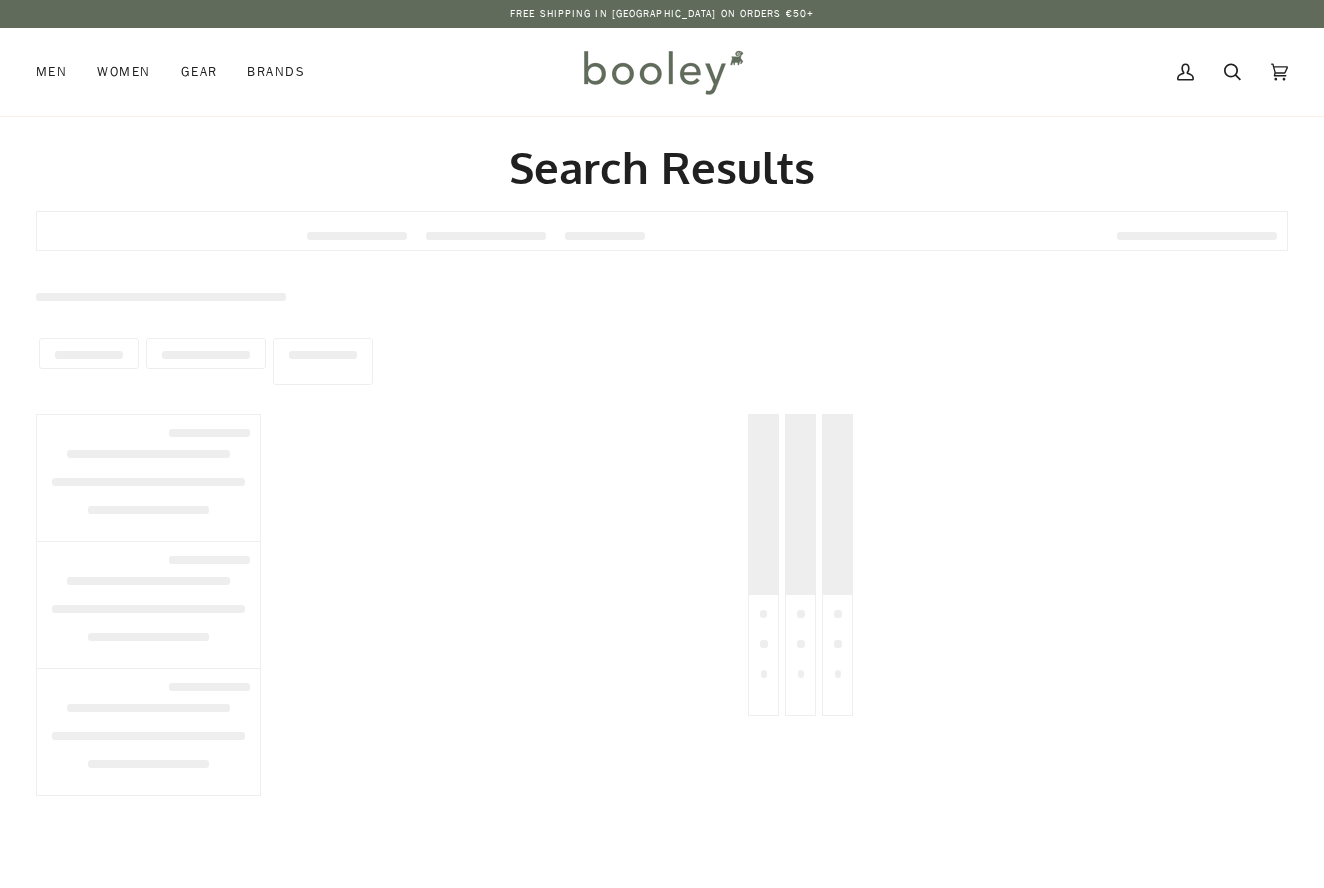 type on "**********" 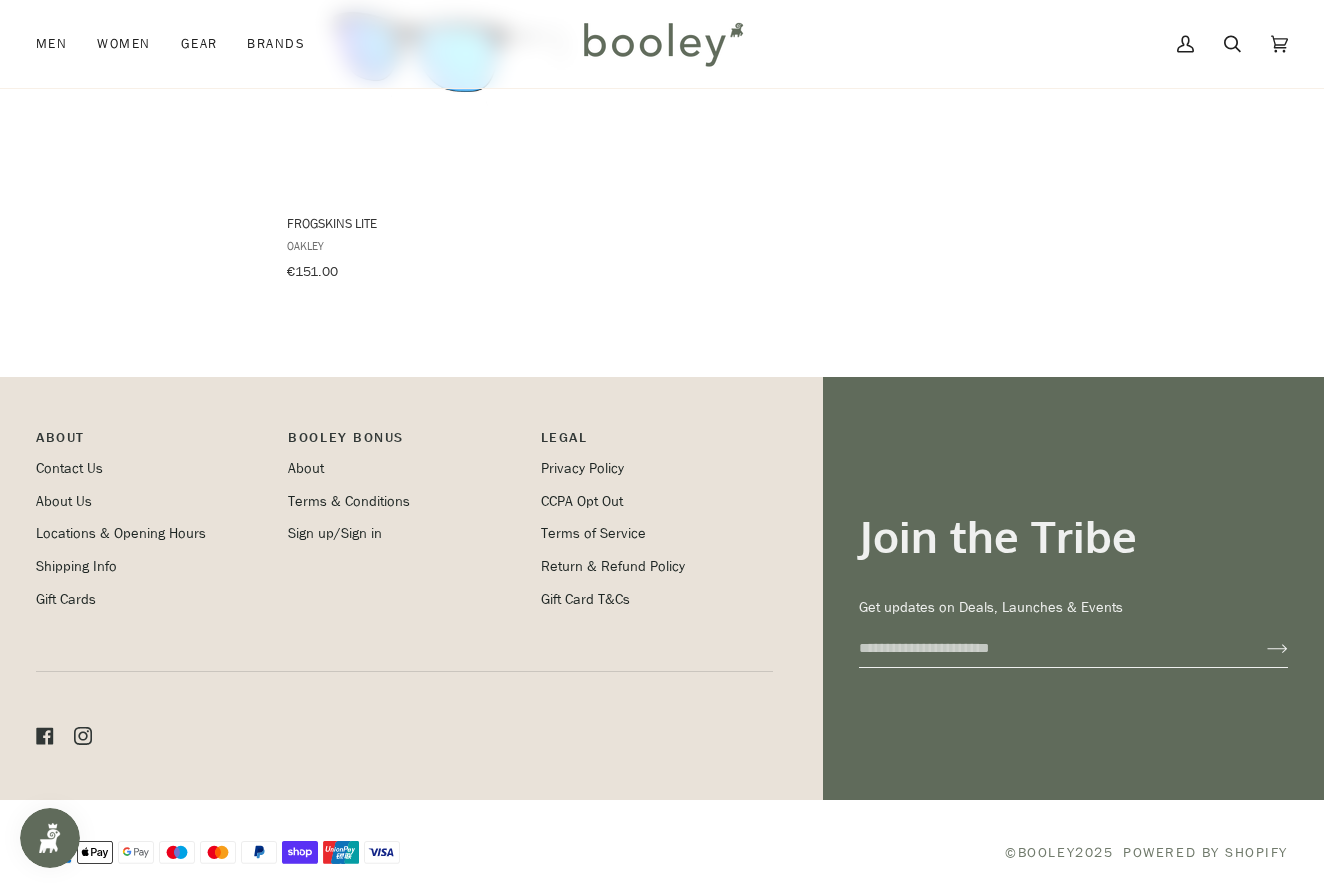 scroll, scrollTop: 2106, scrollLeft: 0, axis: vertical 